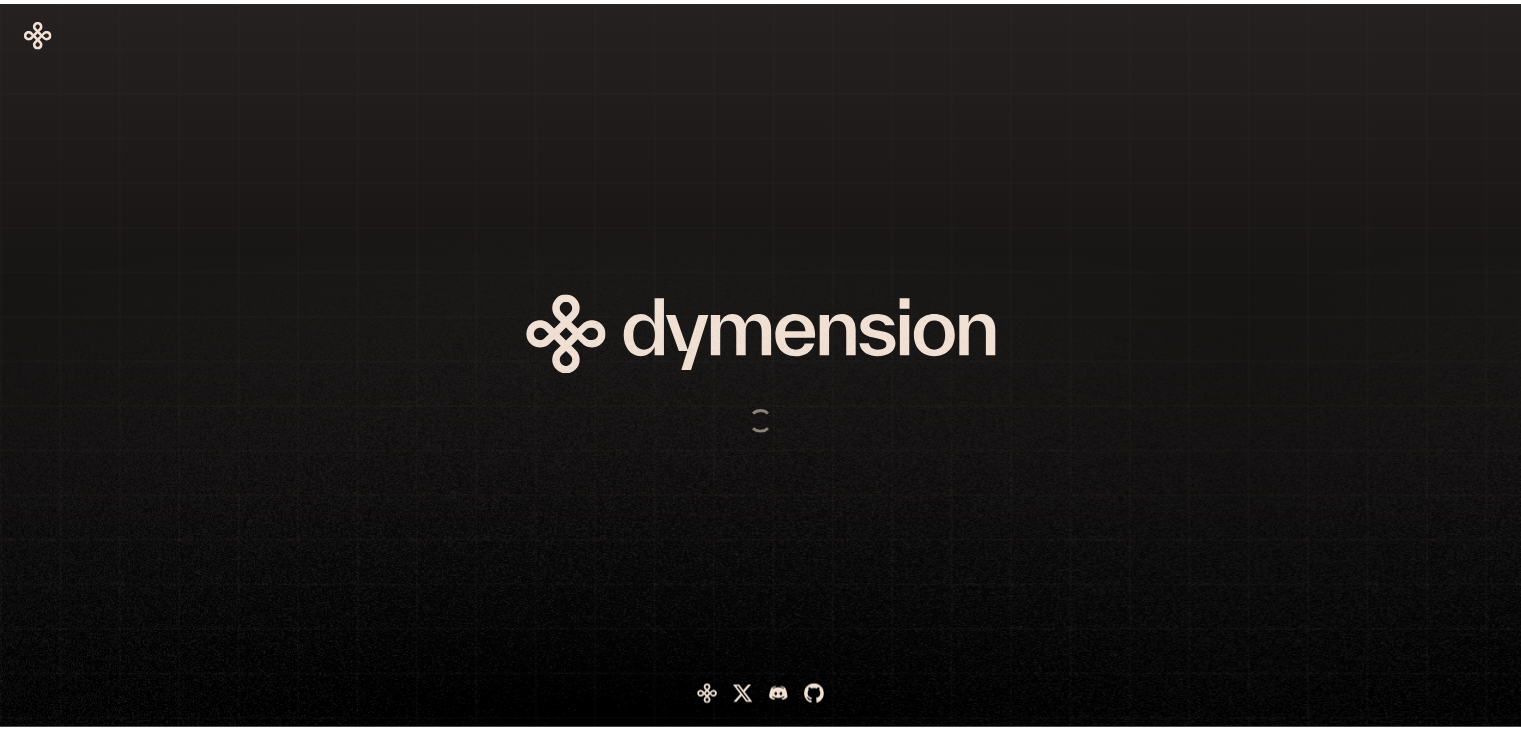 scroll, scrollTop: 0, scrollLeft: 0, axis: both 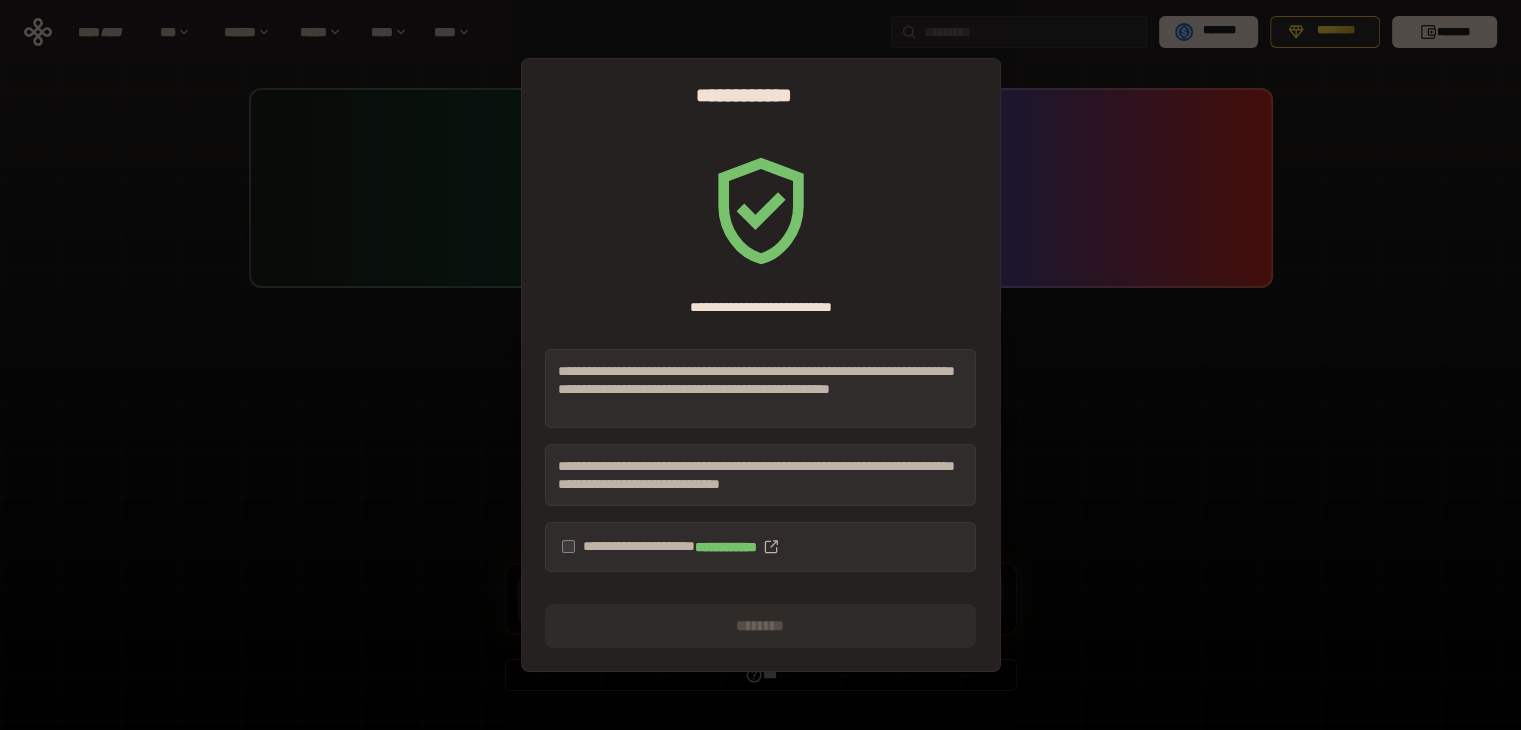 click on "**********" at bounding box center [760, 547] 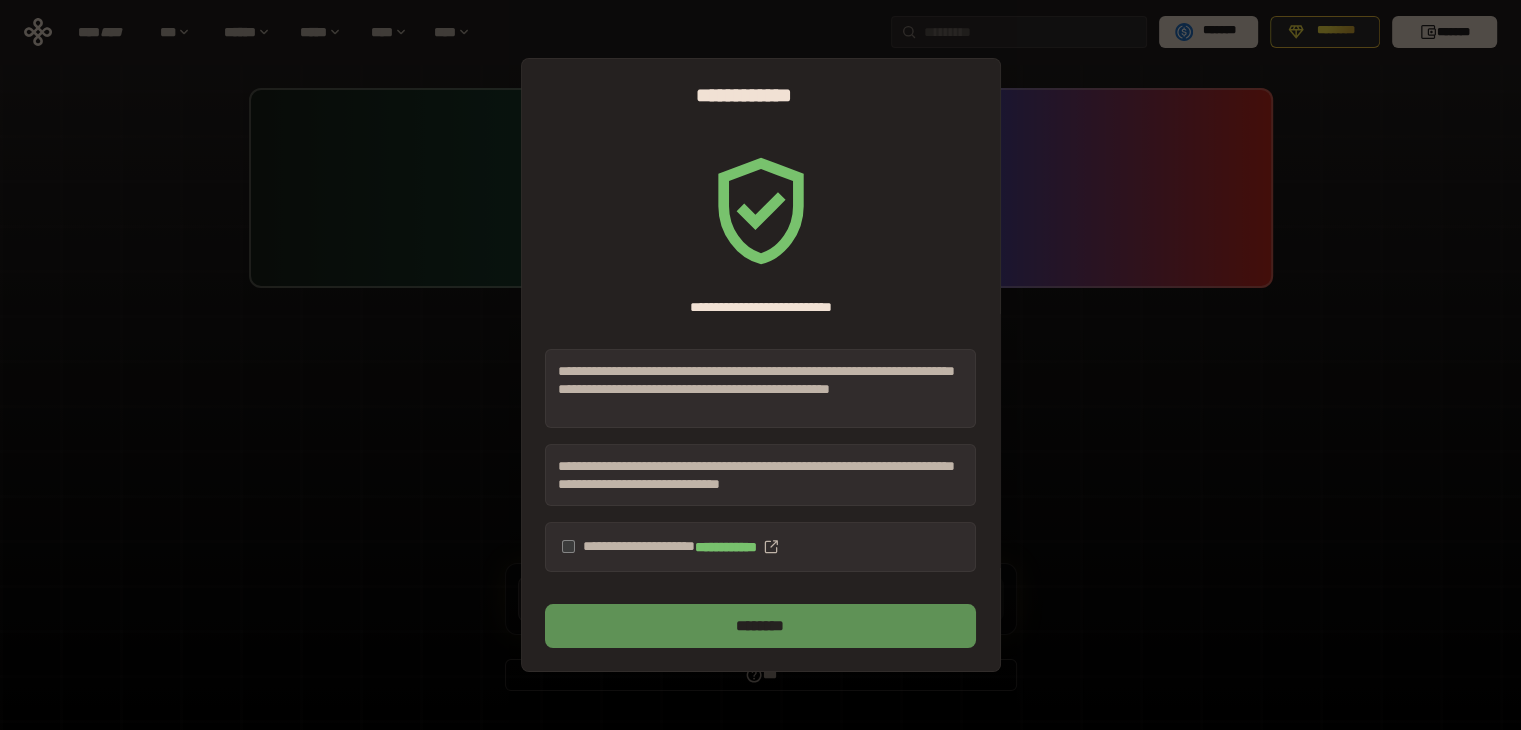 click on "********" at bounding box center (760, 626) 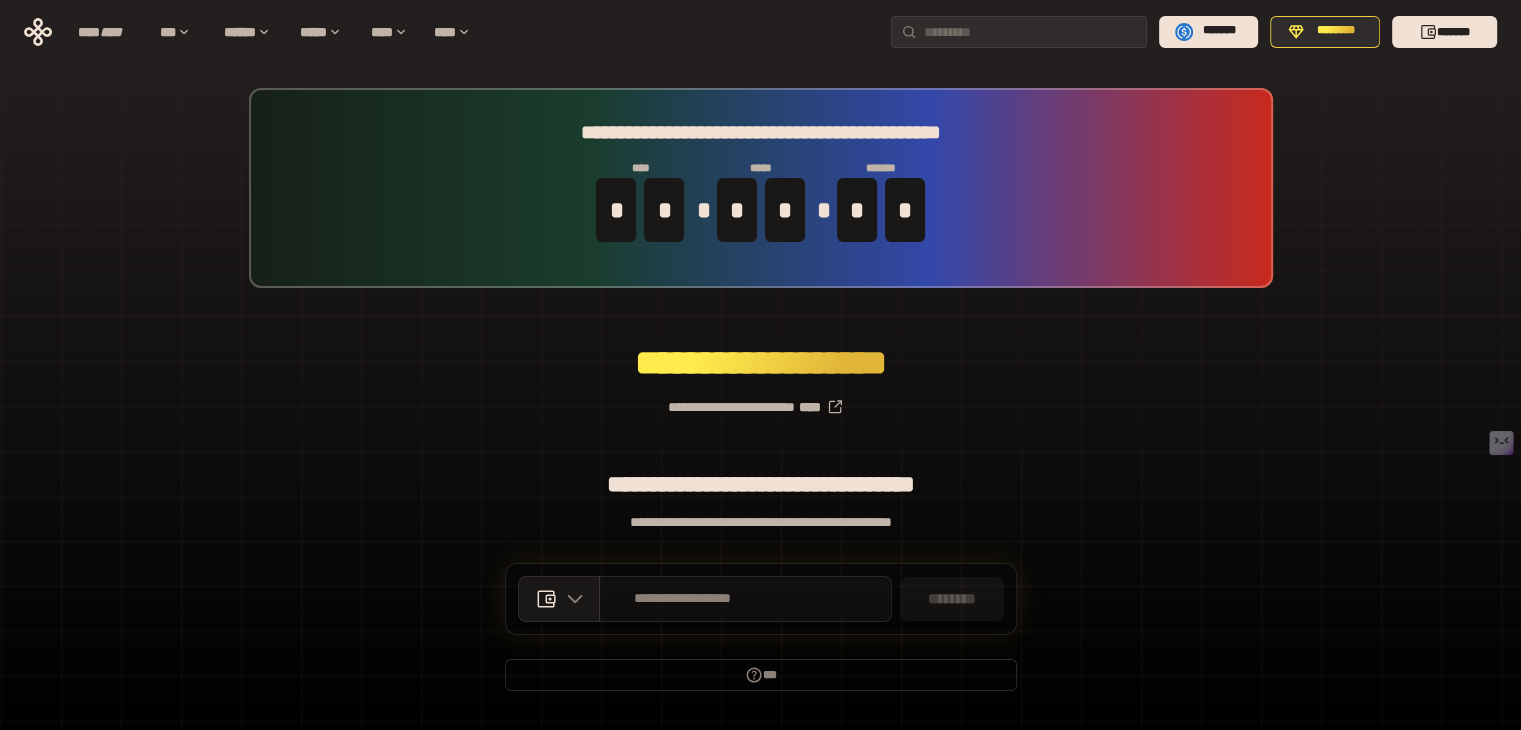 click on "**********" at bounding box center (745, 599) 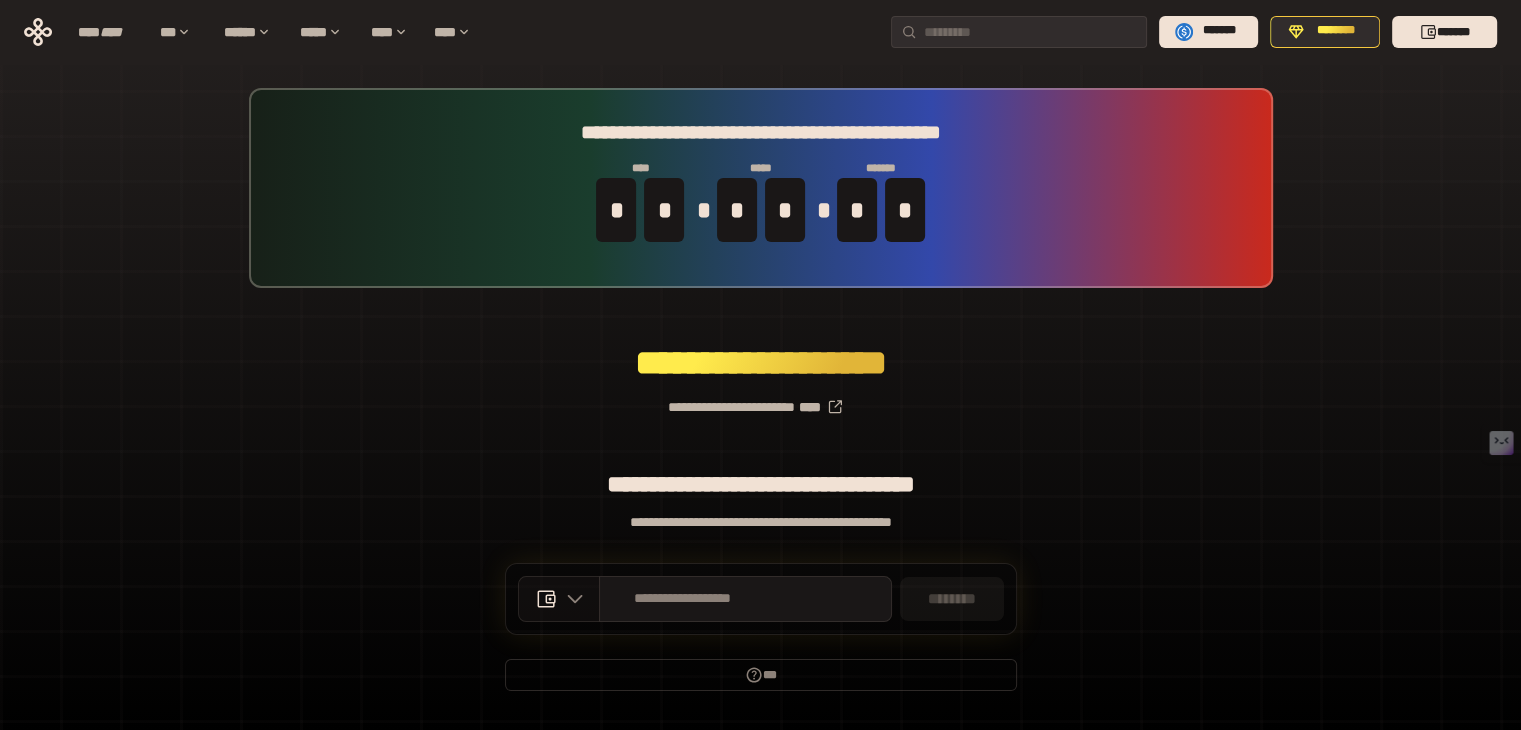 click 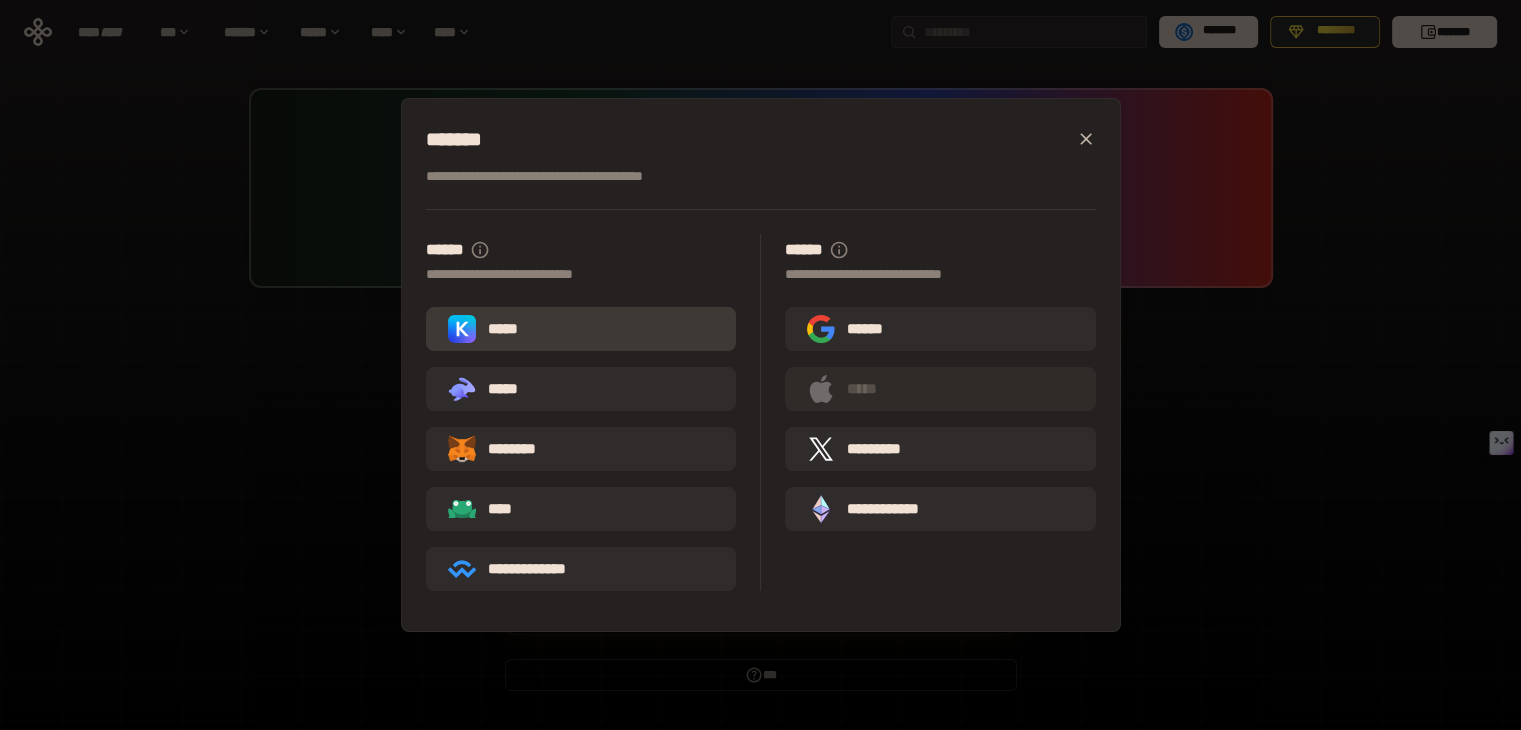 click on "*****" at bounding box center [581, 329] 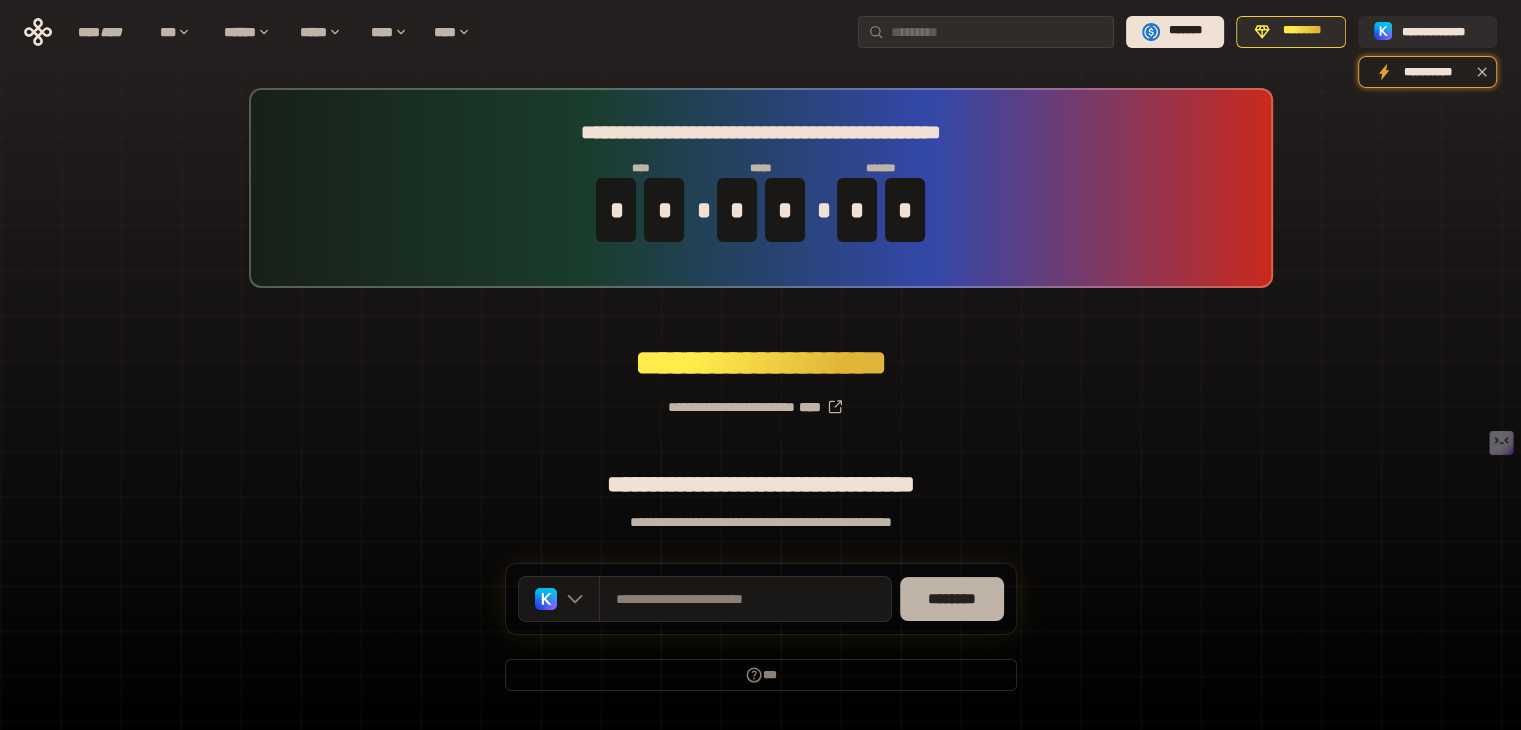 click on "********" at bounding box center (952, 599) 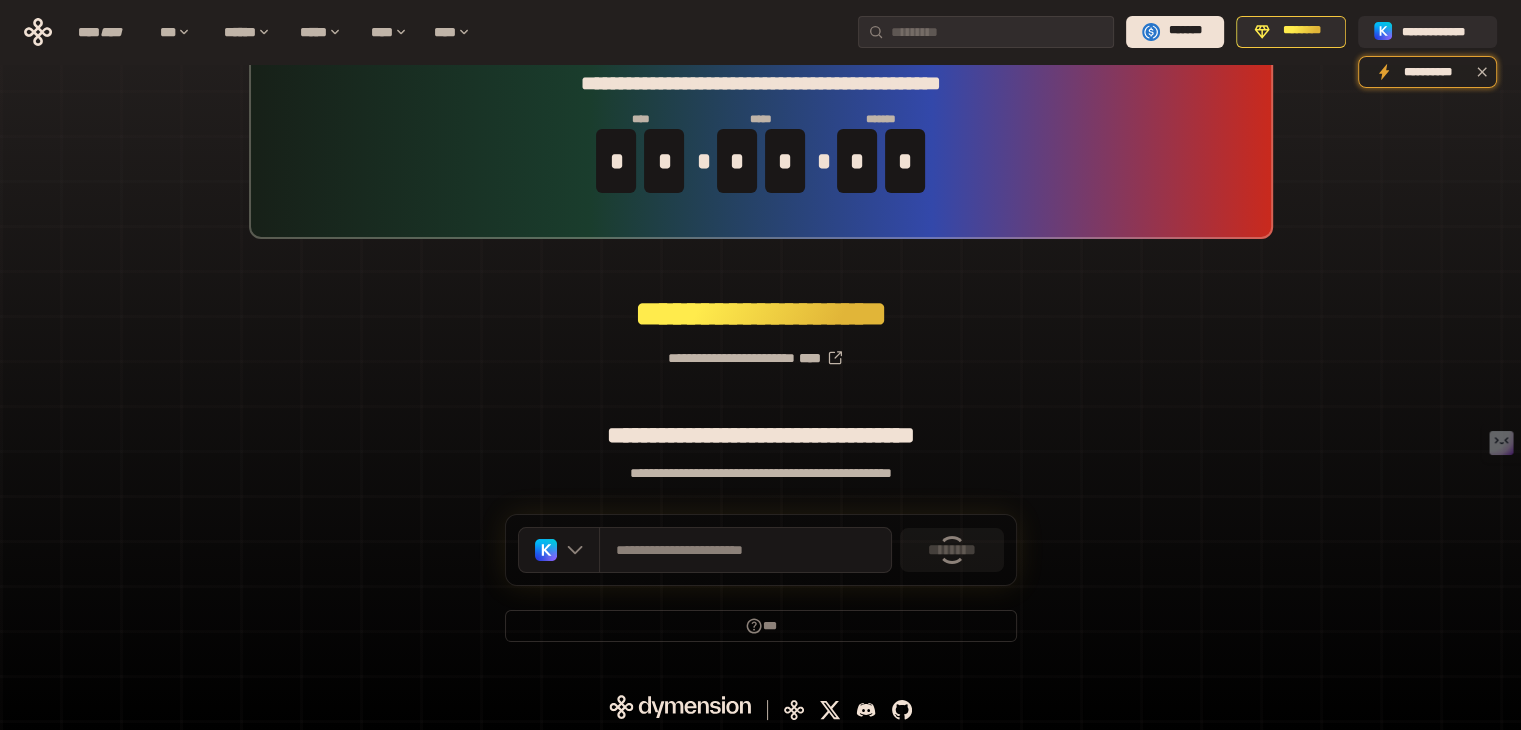 scroll, scrollTop: 52, scrollLeft: 0, axis: vertical 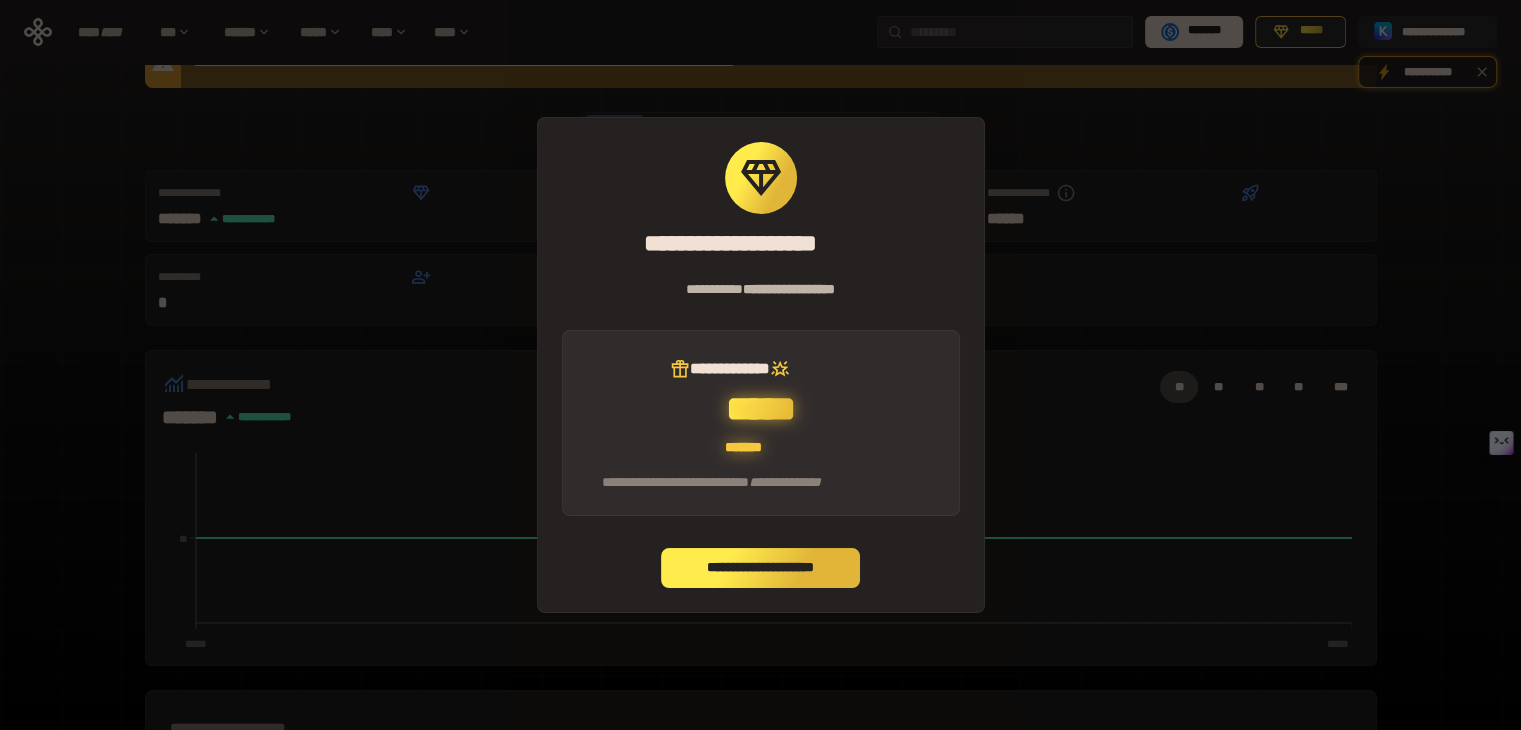 click on "**********" at bounding box center (761, 568) 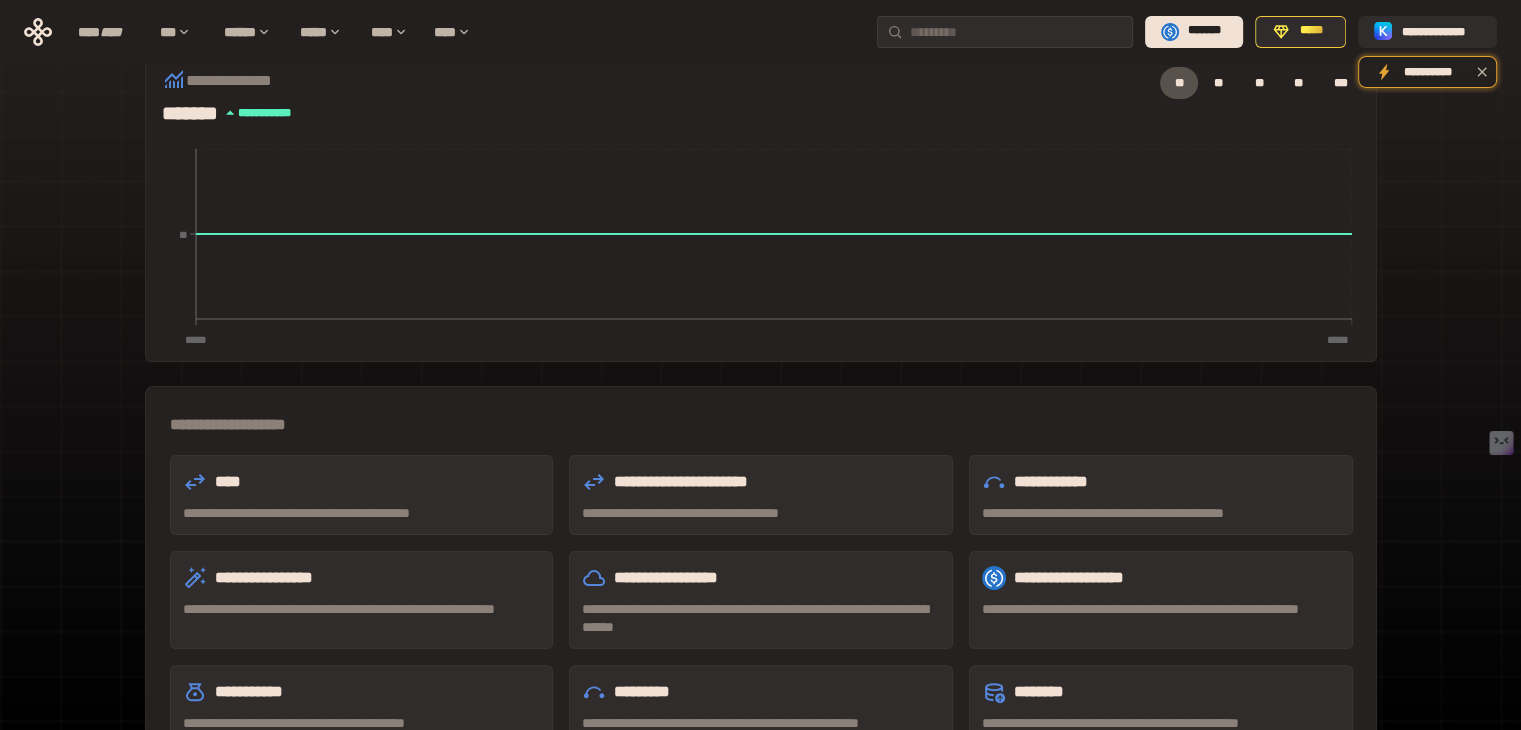 scroll, scrollTop: 452, scrollLeft: 0, axis: vertical 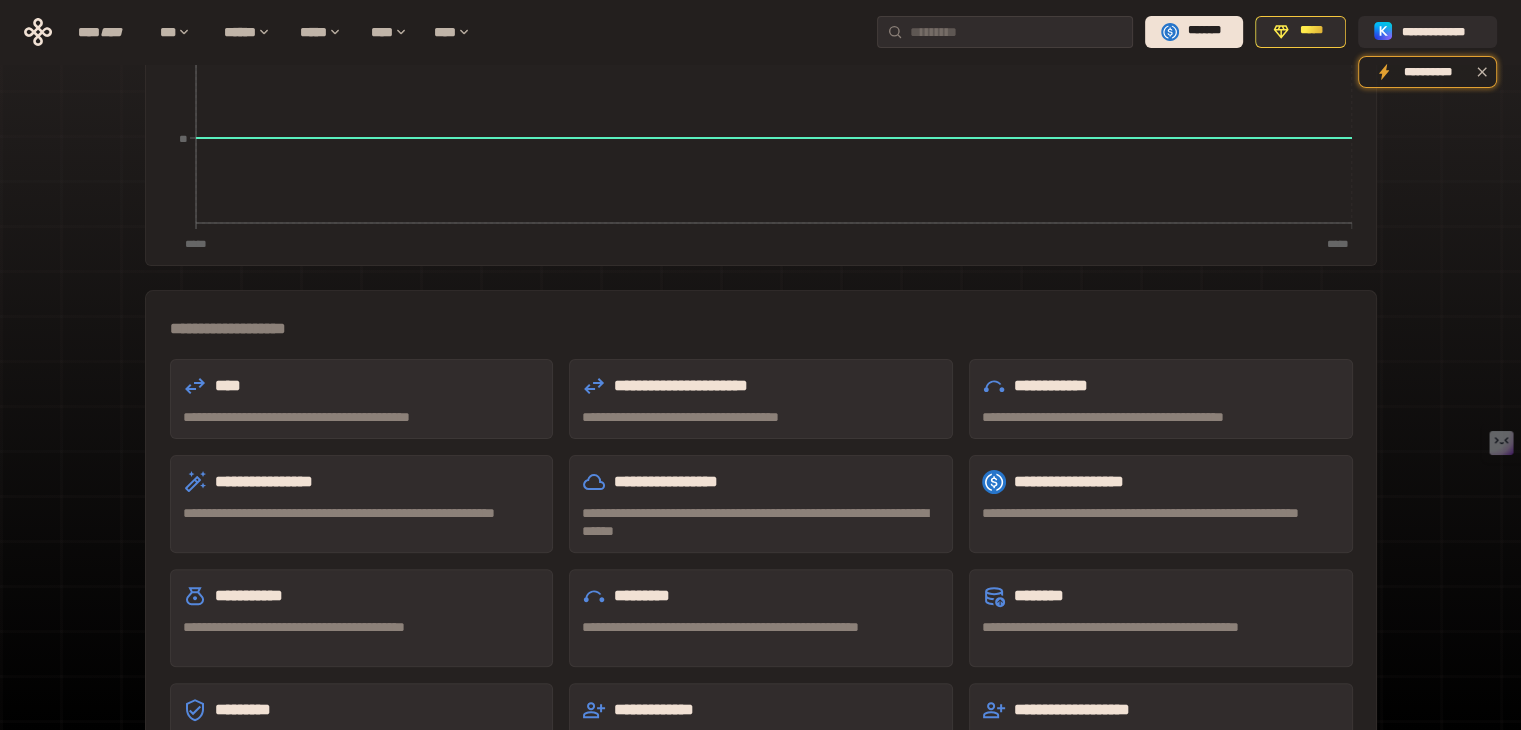 click on "*********" at bounding box center [362, 710] 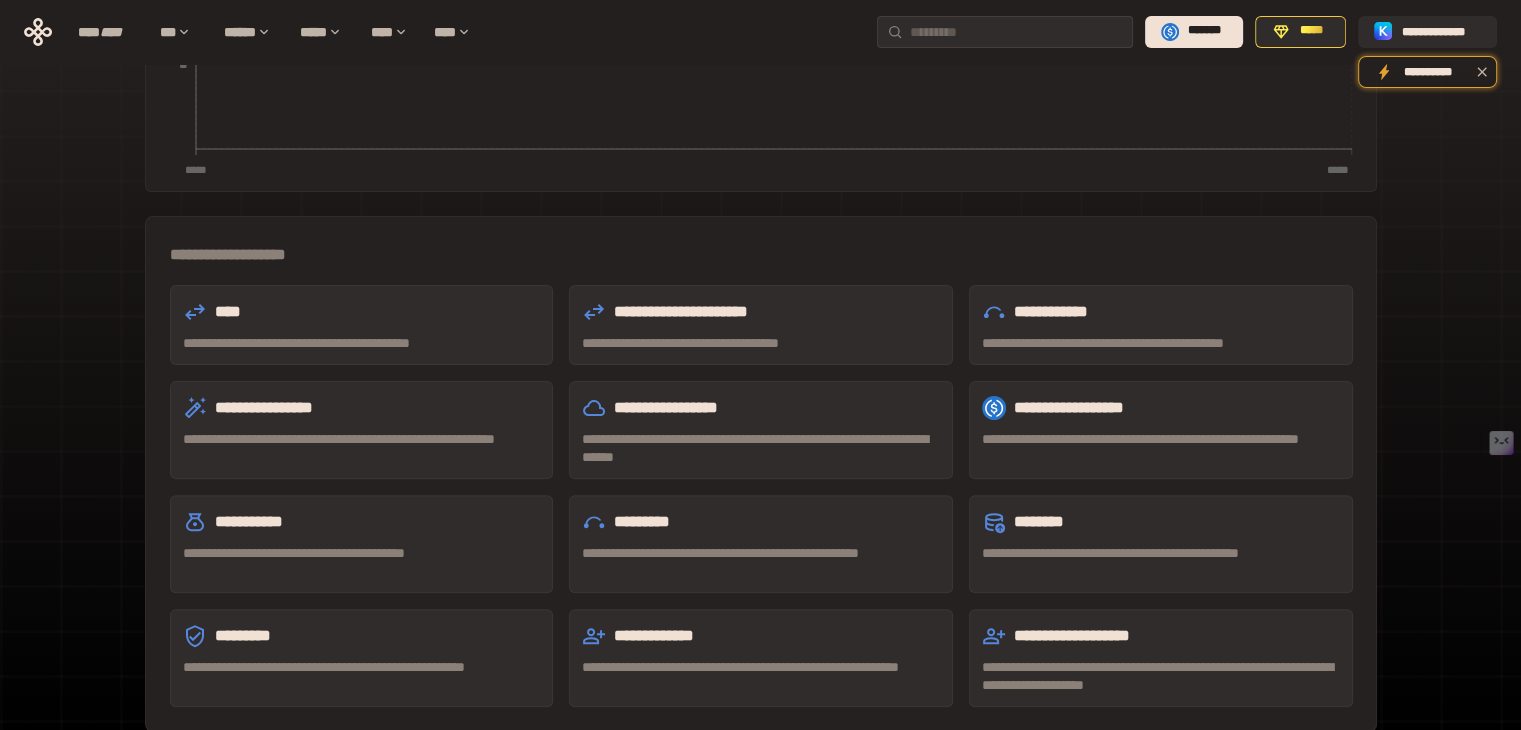 scroll, scrollTop: 533, scrollLeft: 0, axis: vertical 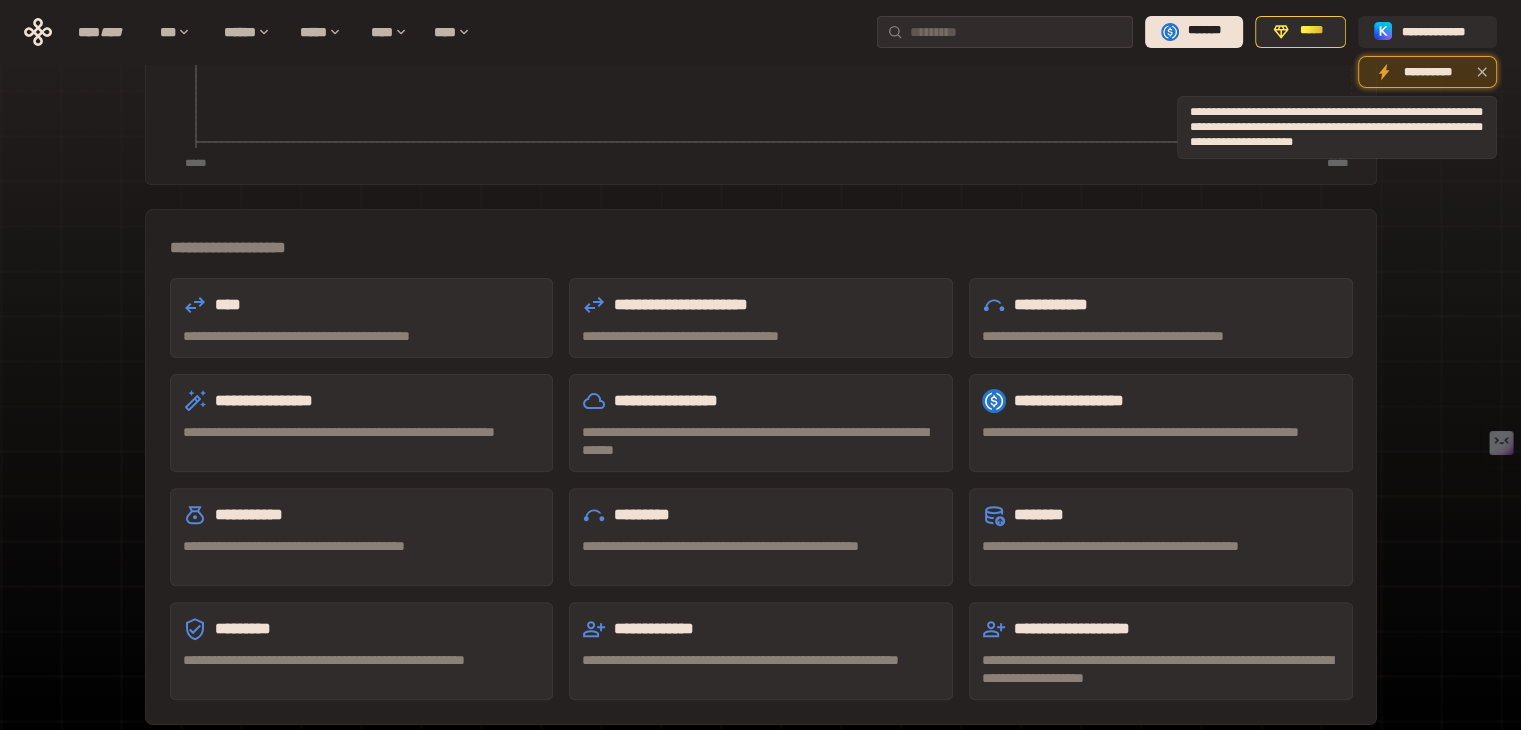 click on "**********" at bounding box center (1427, 72) 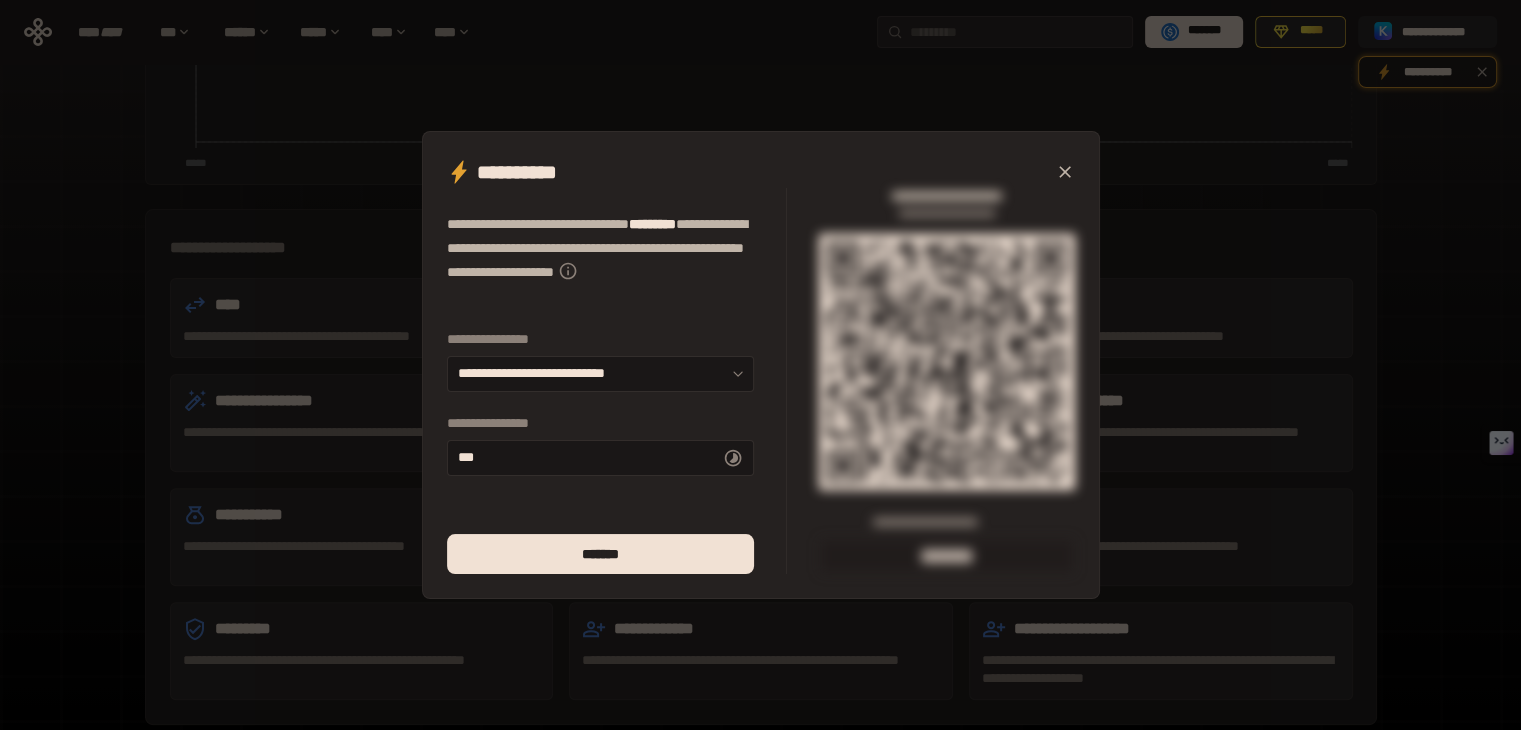 click 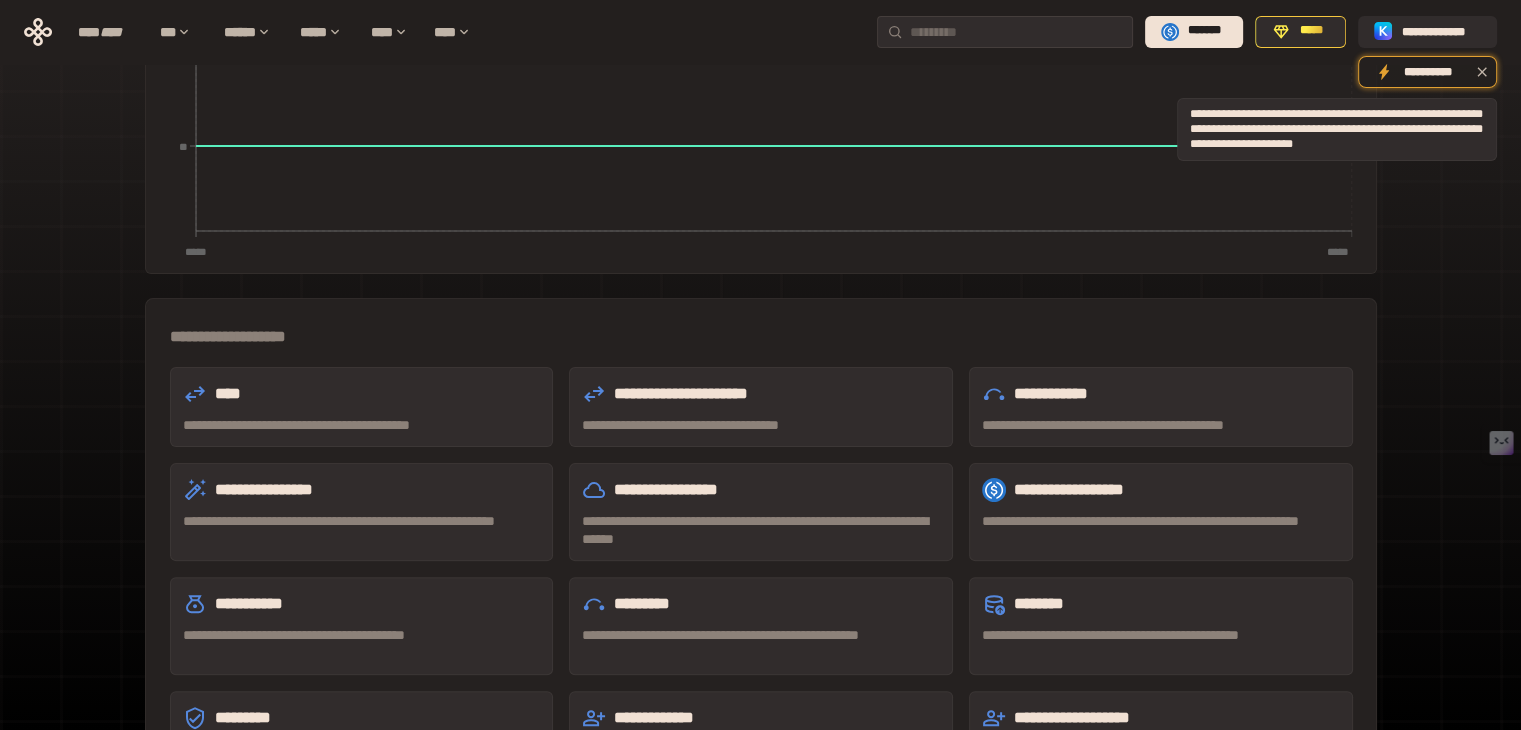 scroll, scrollTop: 433, scrollLeft: 0, axis: vertical 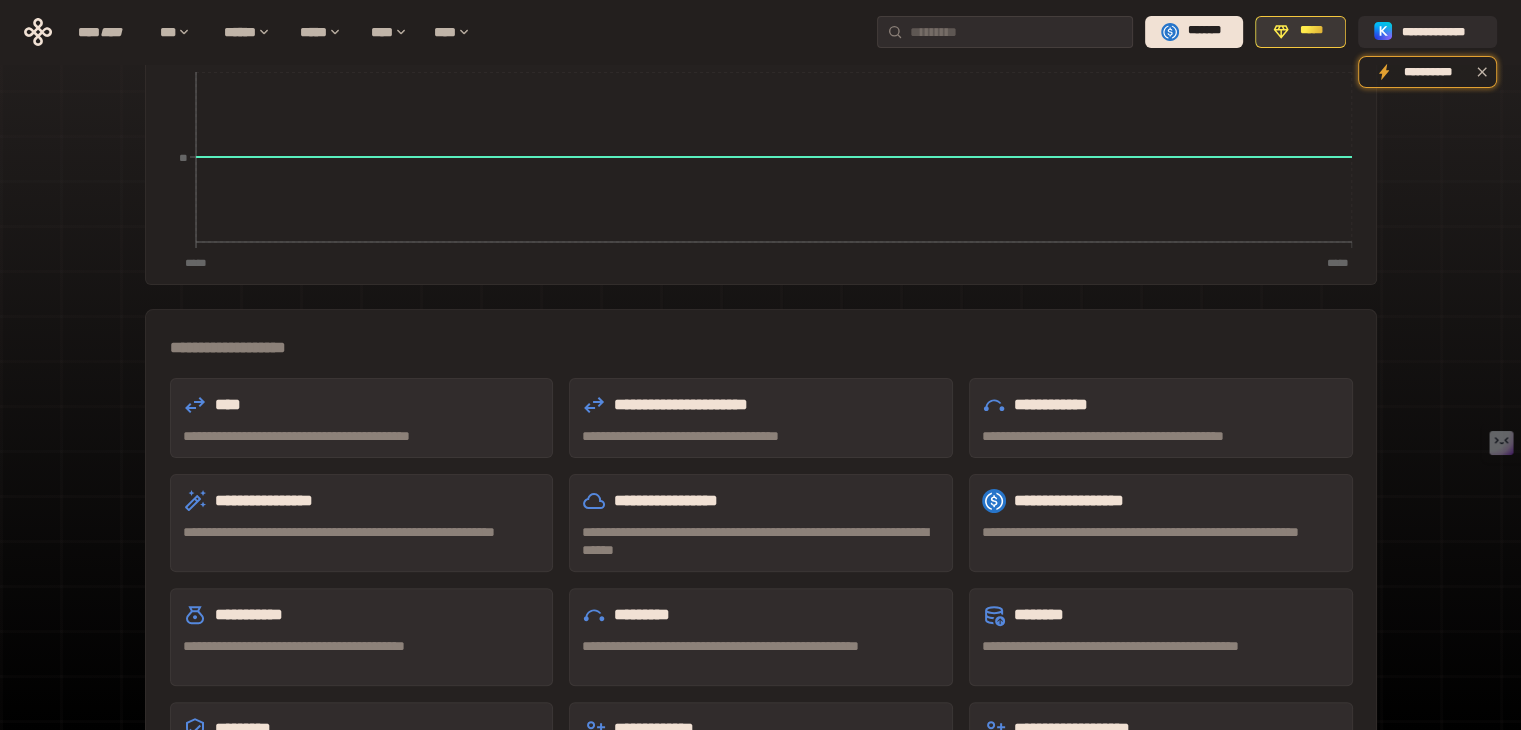 click on "*****" at bounding box center (1300, 32) 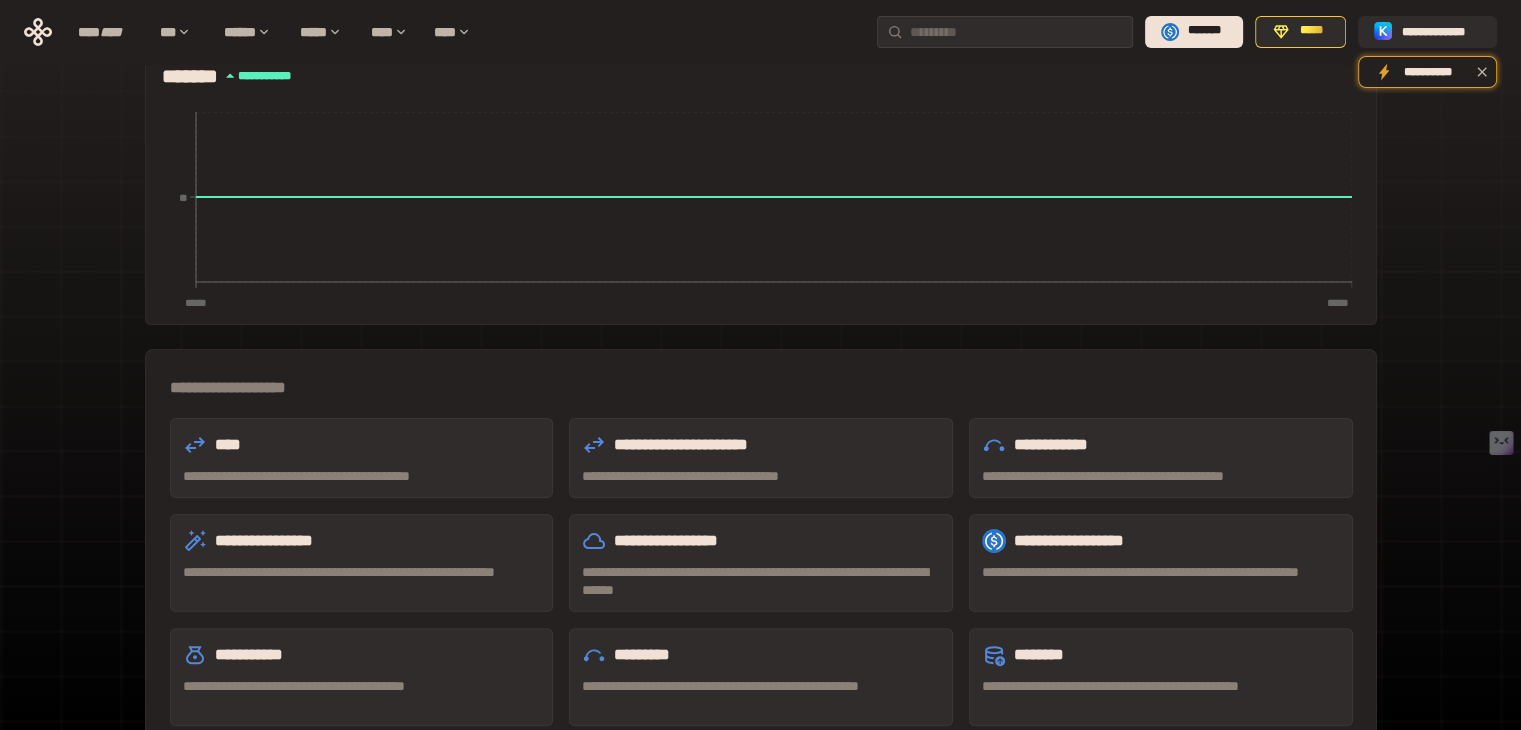 scroll, scrollTop: 500, scrollLeft: 0, axis: vertical 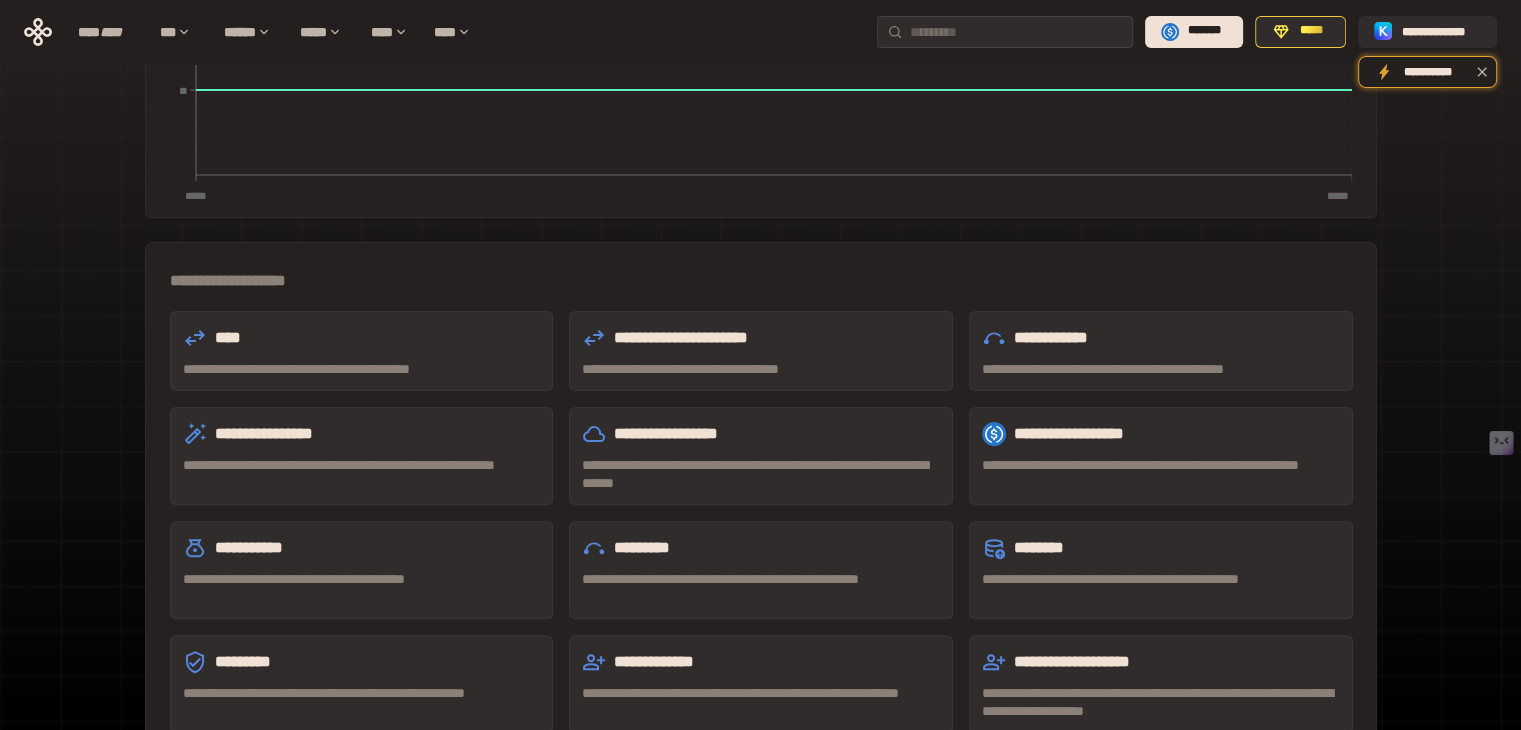 click on "****" at bounding box center [362, 338] 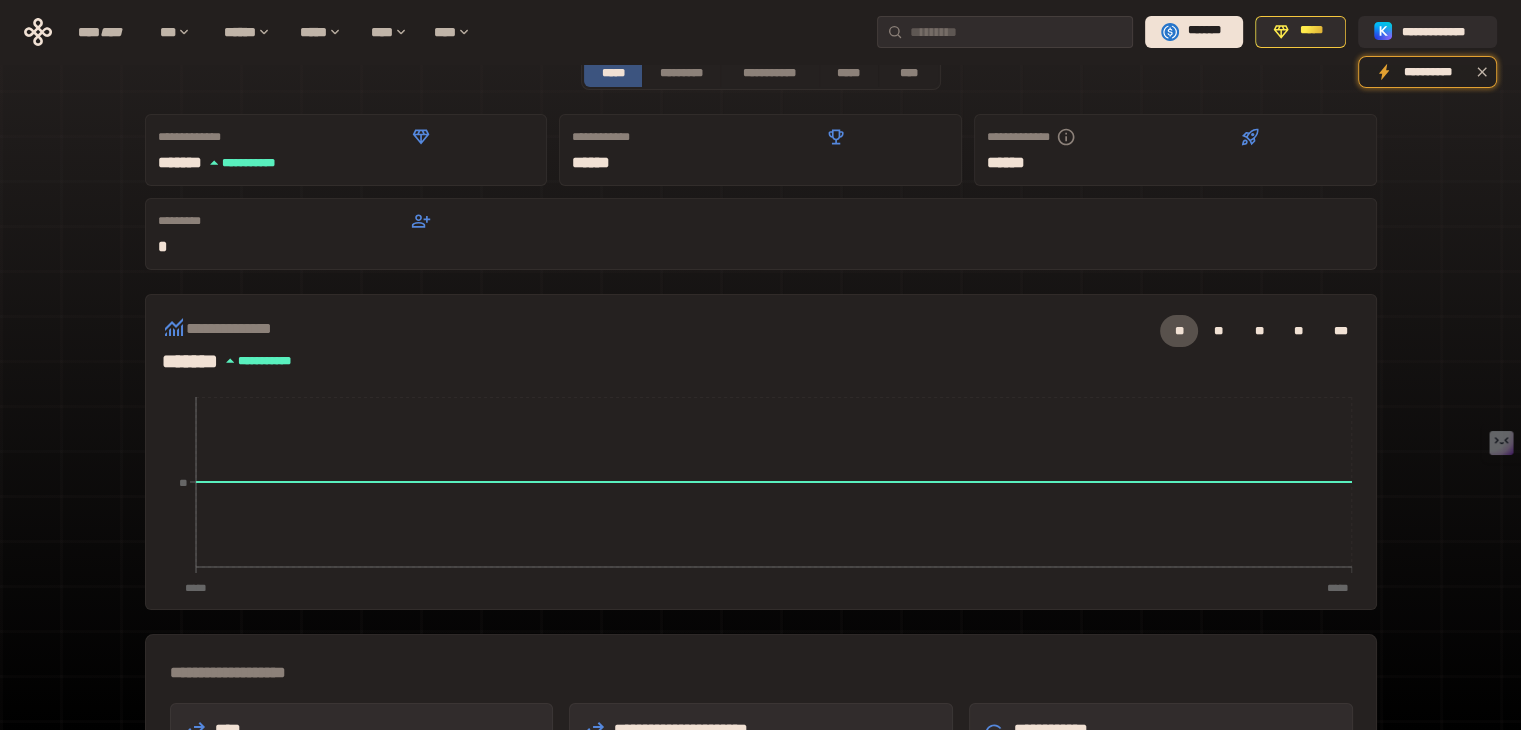 scroll, scrollTop: 100, scrollLeft: 0, axis: vertical 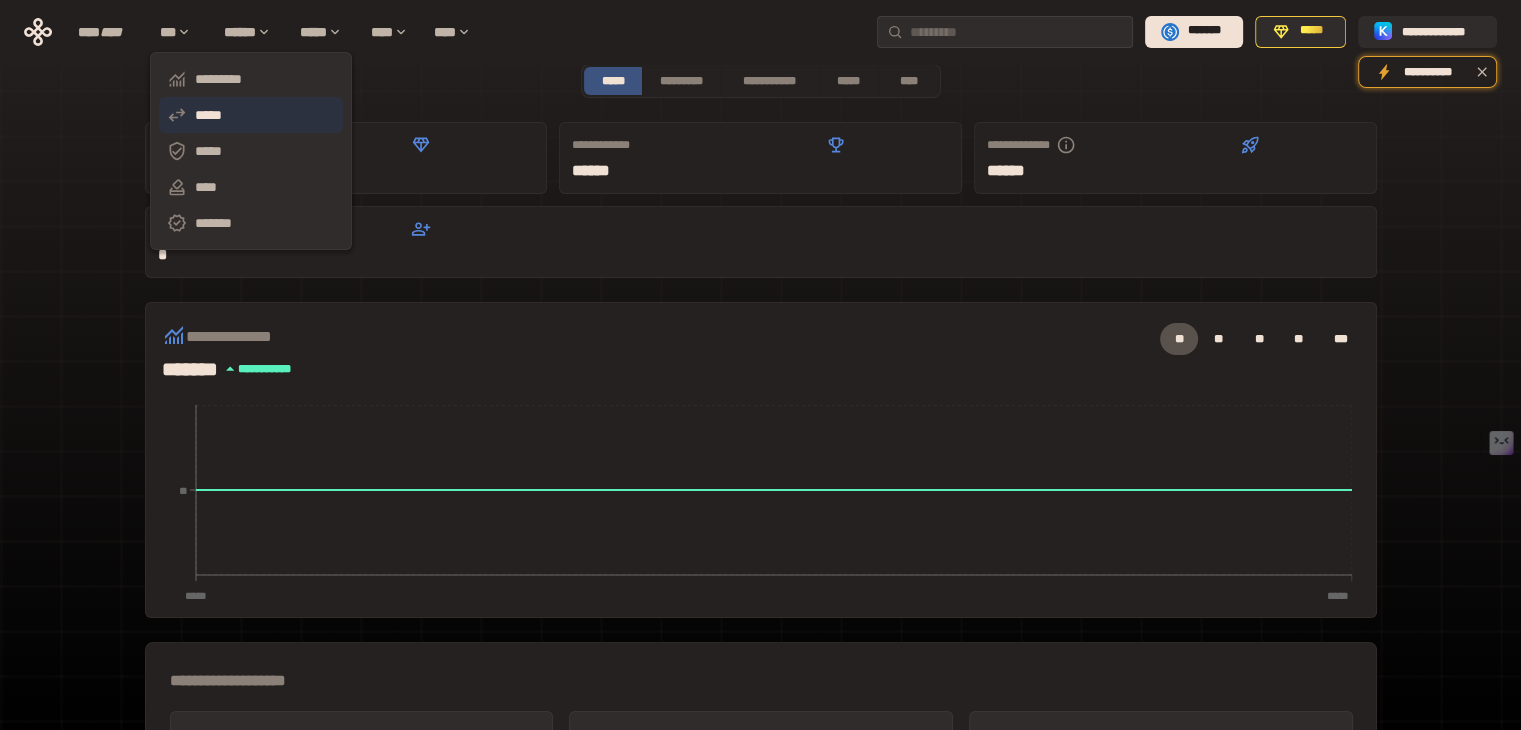 click on "*****" at bounding box center (251, 115) 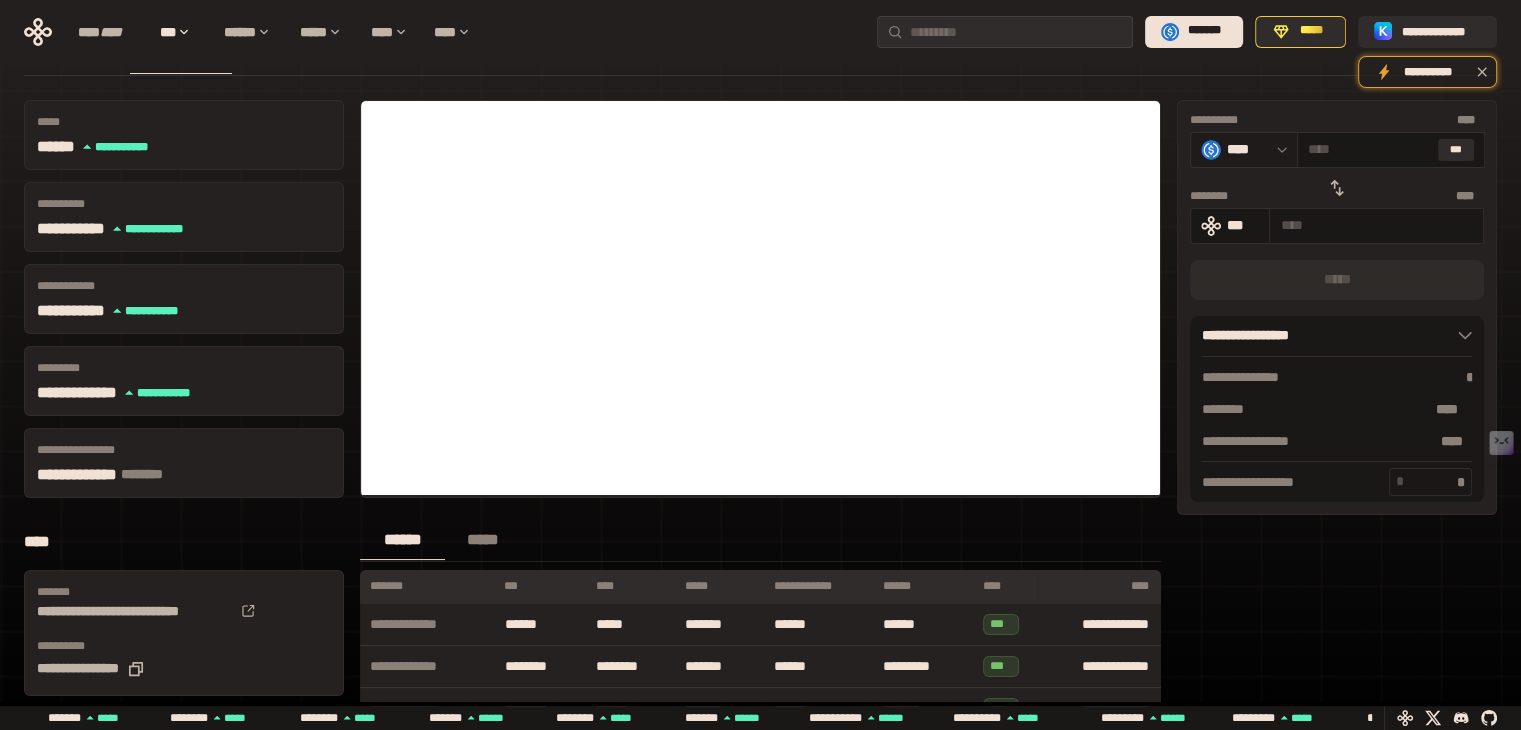 click on "****" at bounding box center [1247, 149] 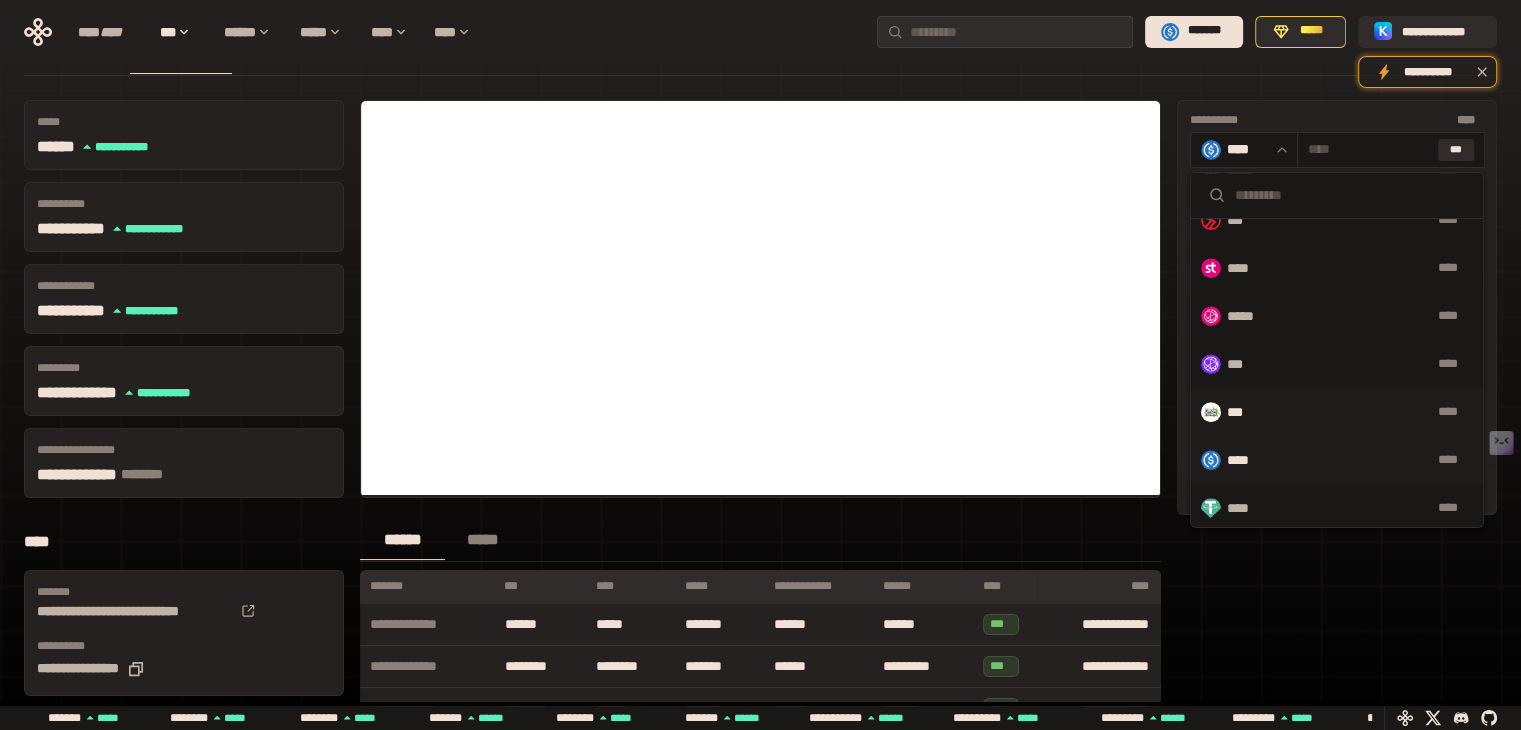 scroll, scrollTop: 0, scrollLeft: 0, axis: both 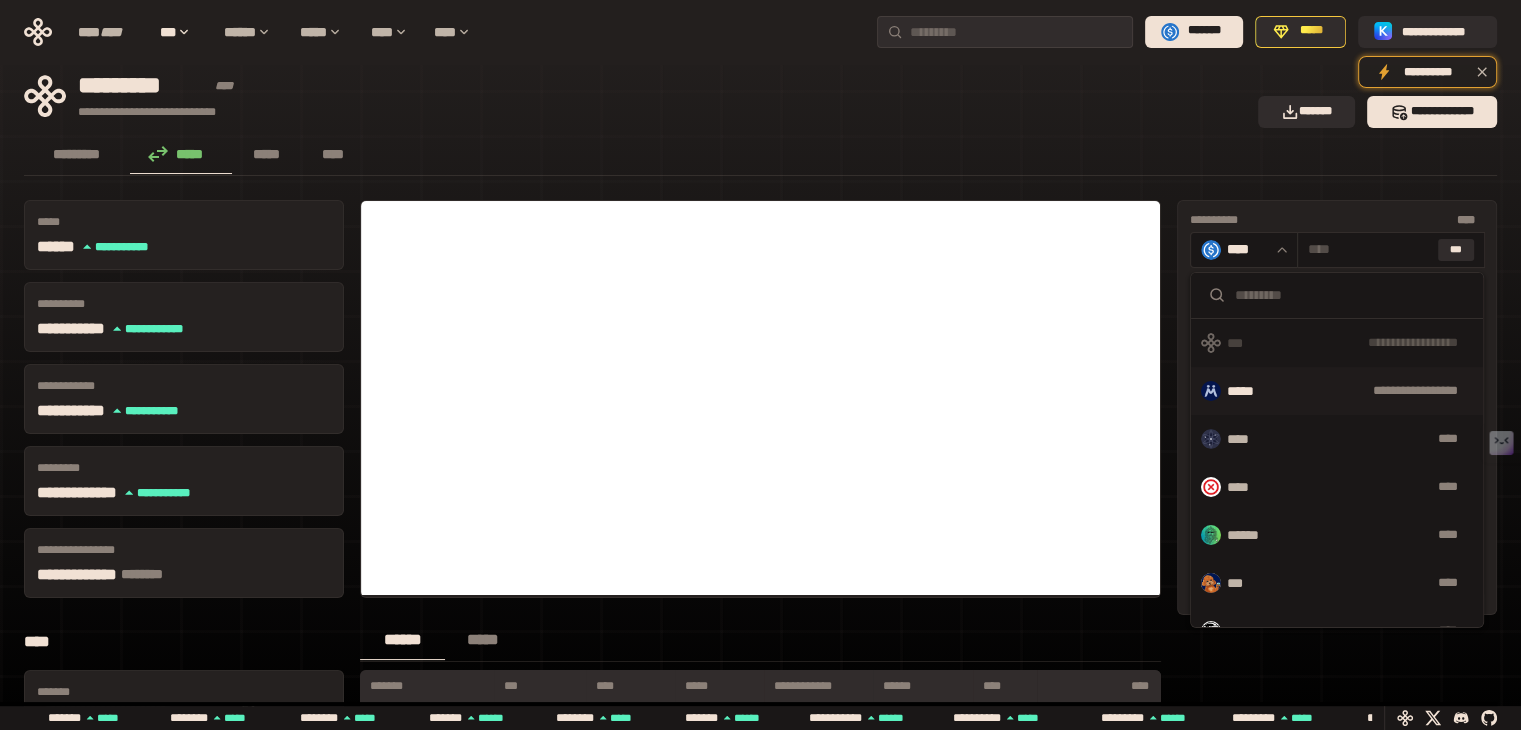 click on "*****" at bounding box center [1252, 391] 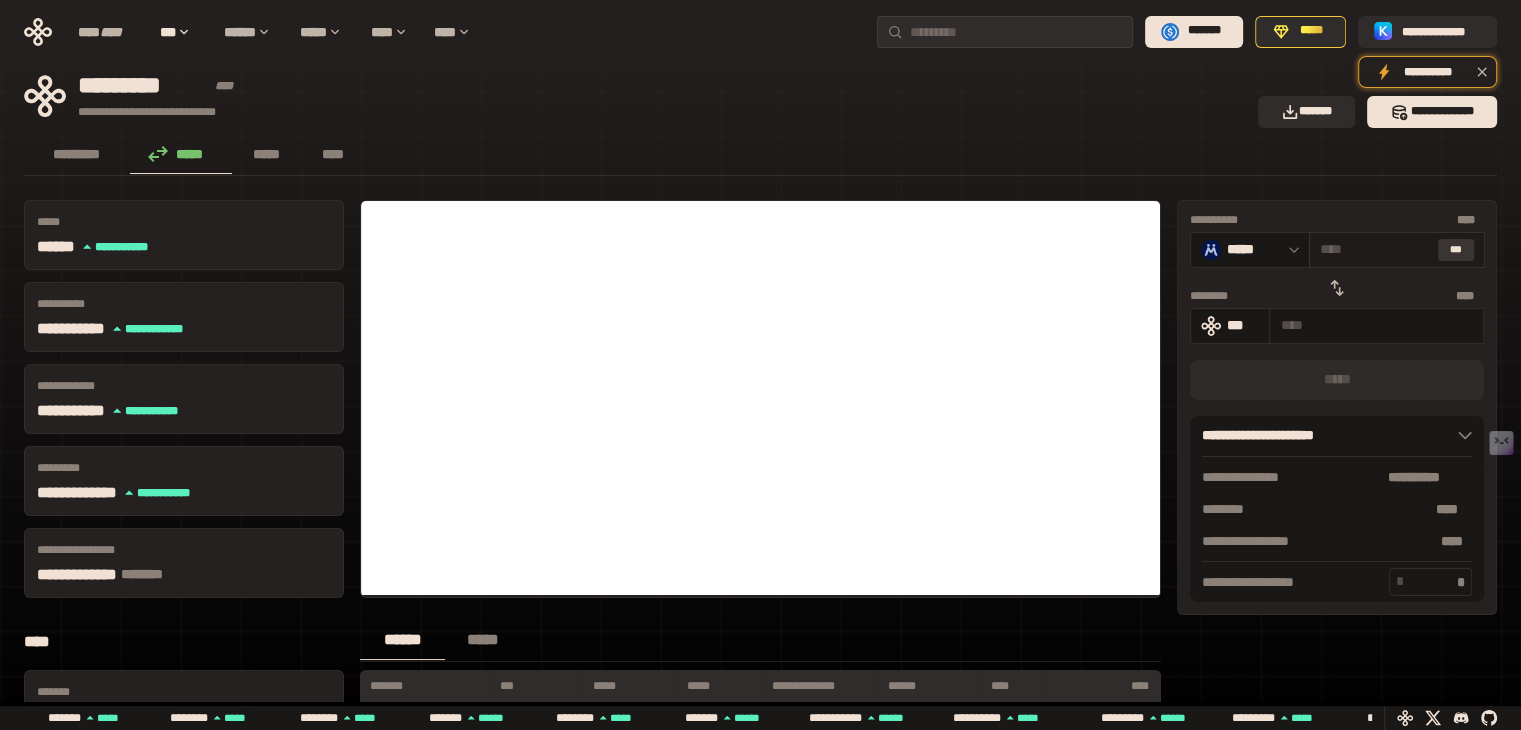 click on "***" at bounding box center [1456, 250] 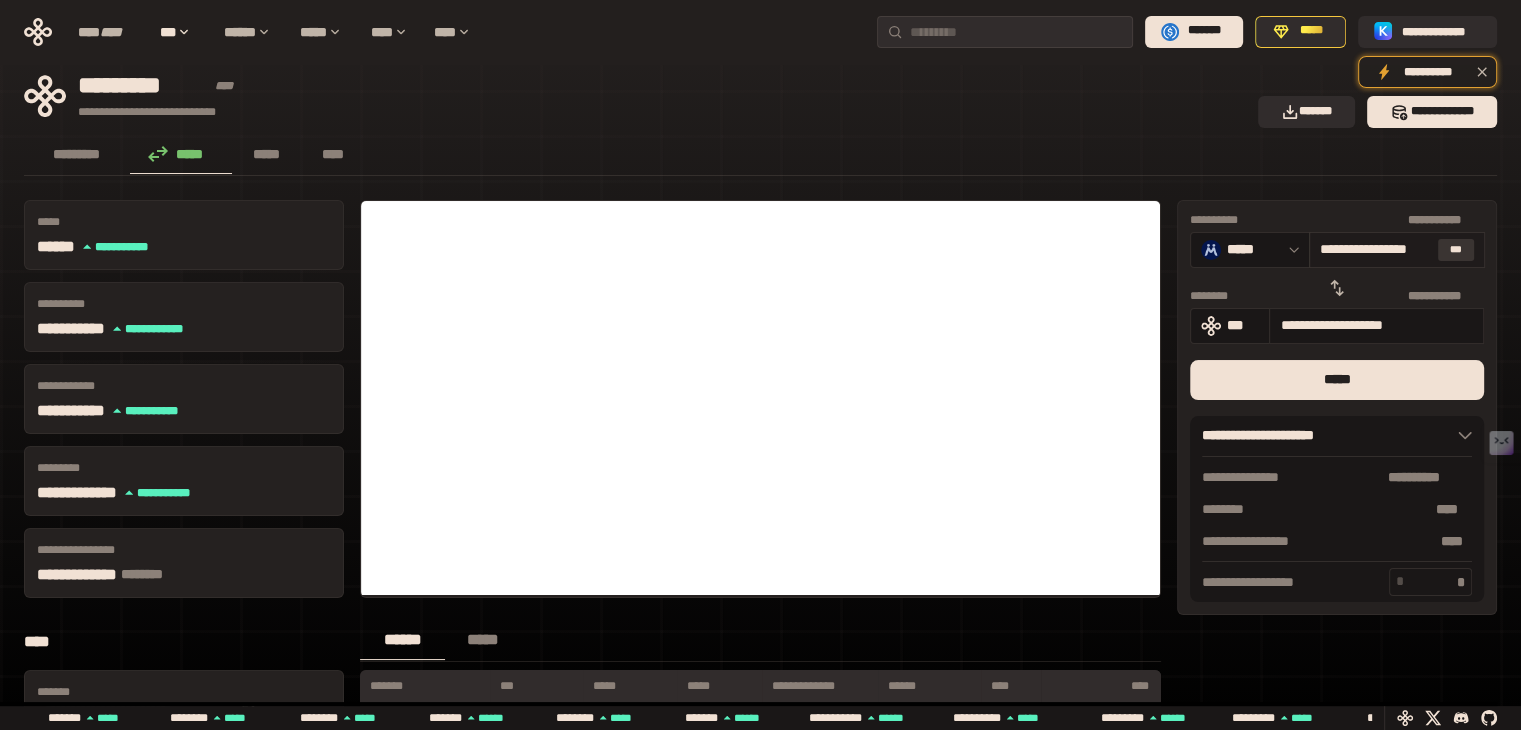 type on "**********" 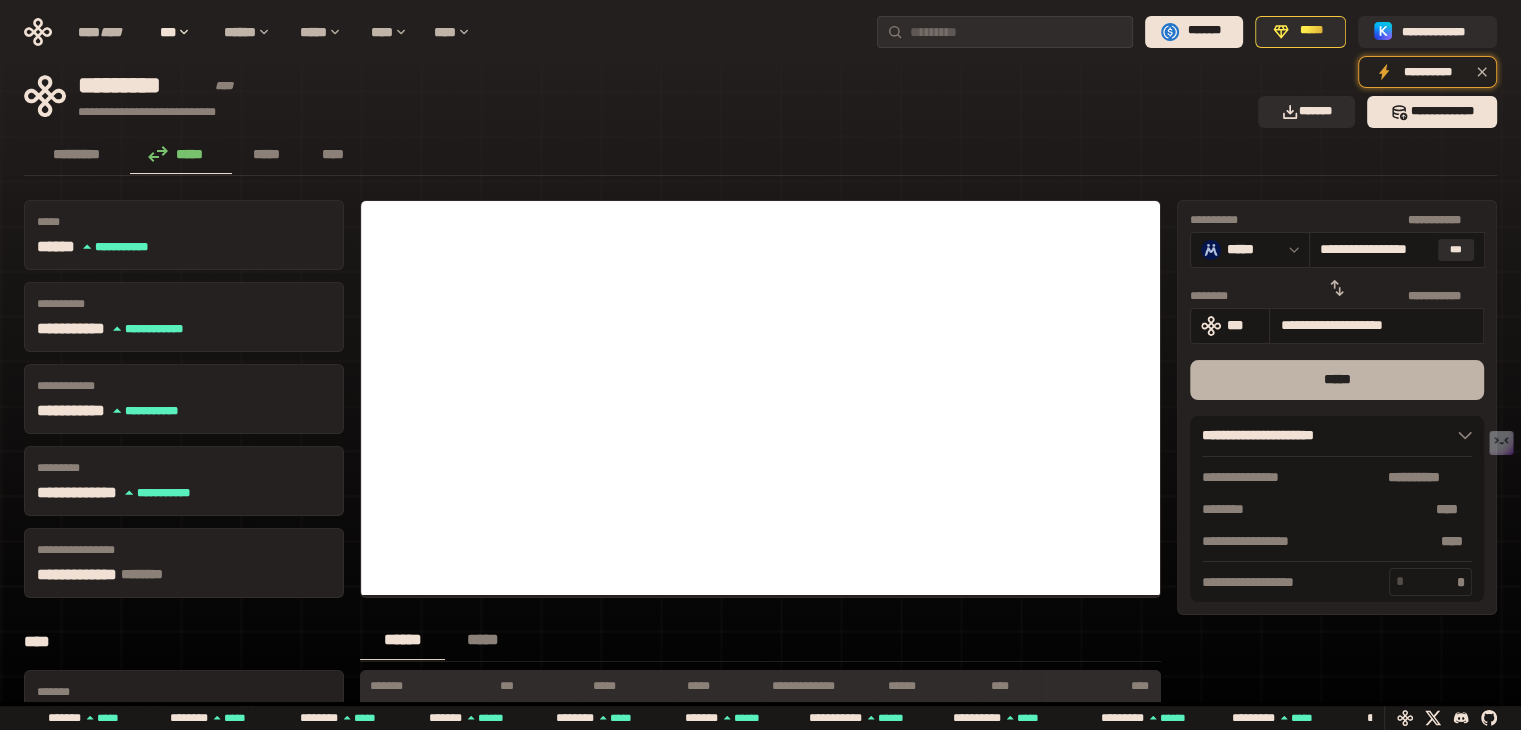 click on "*****" at bounding box center (1337, 380) 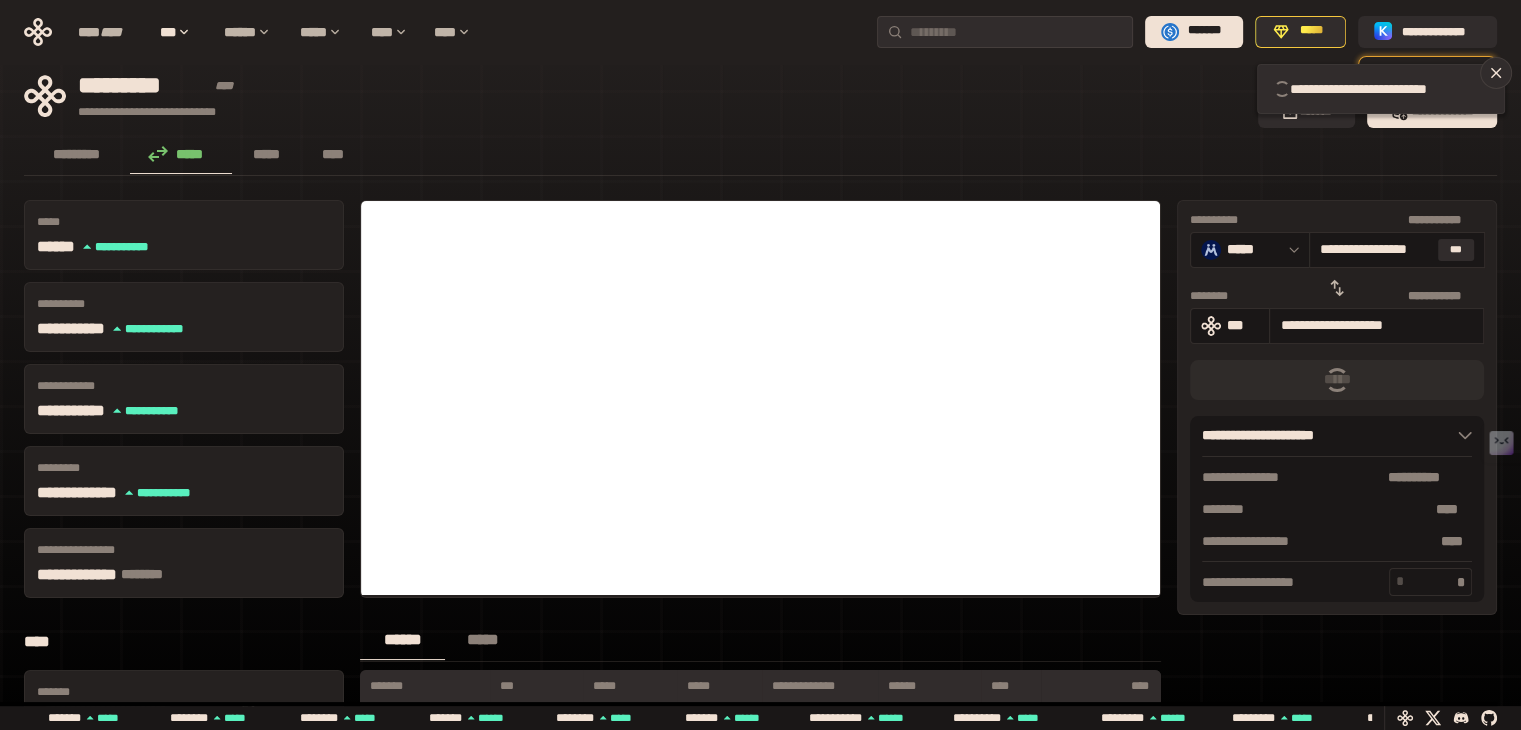 type 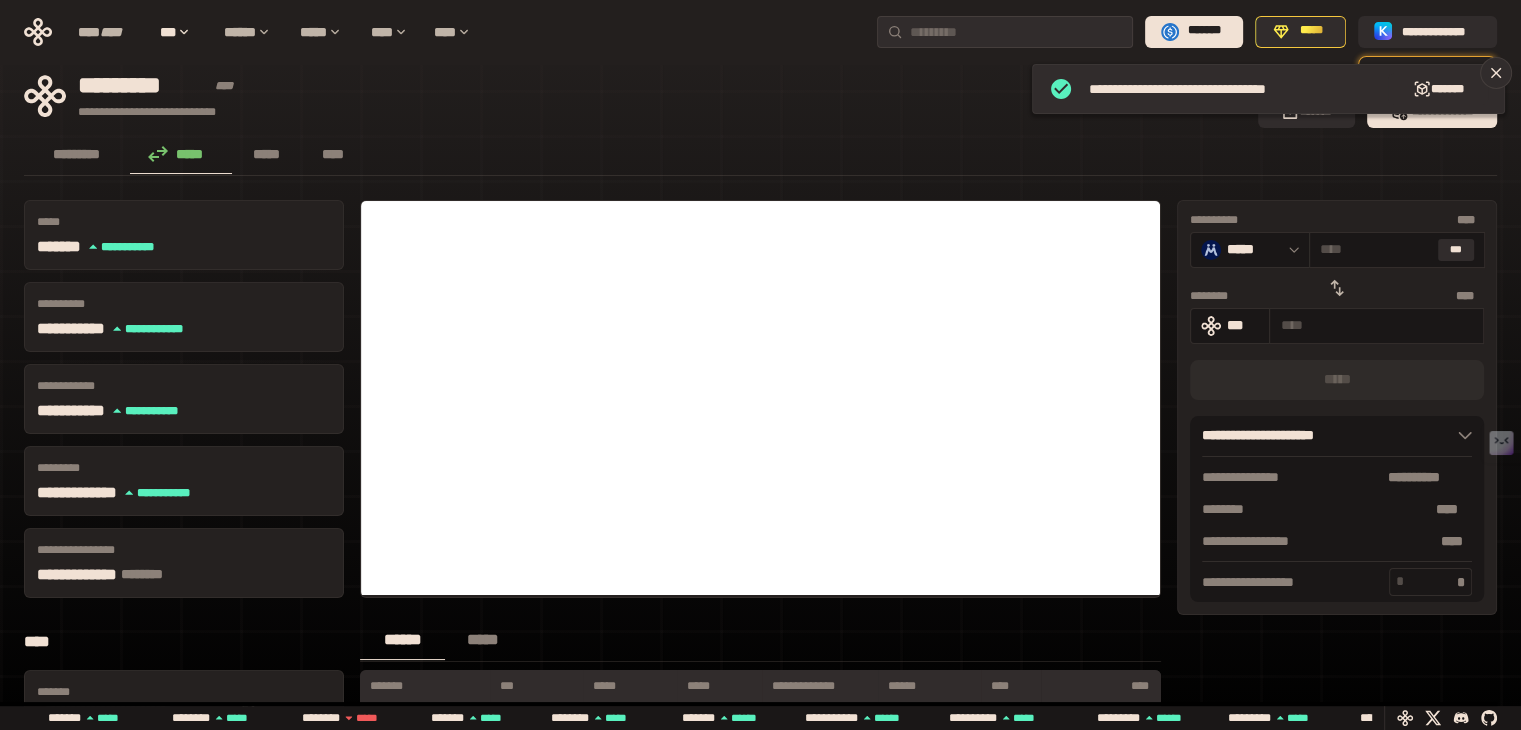 click on "********* ***** ***** ****" at bounding box center [760, 156] 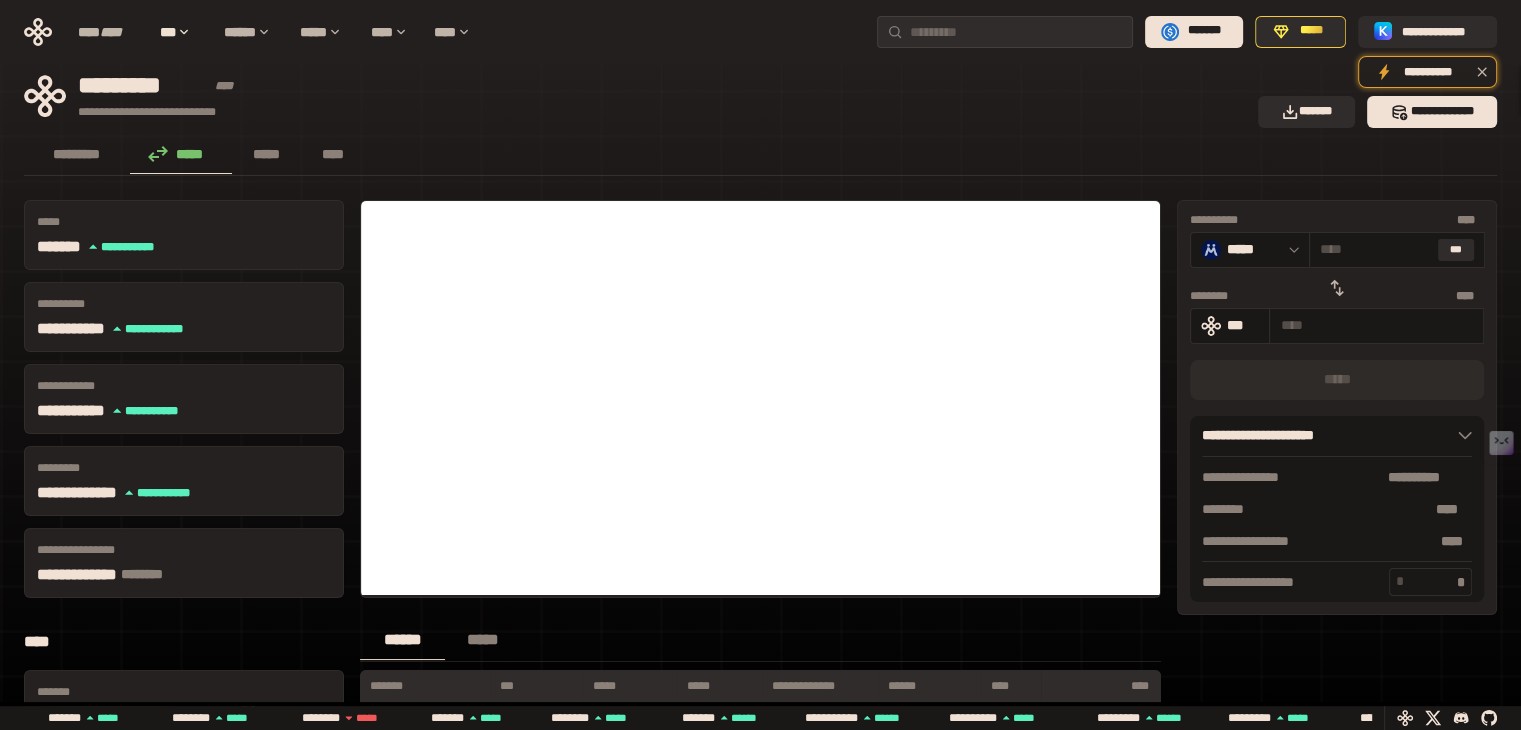 click 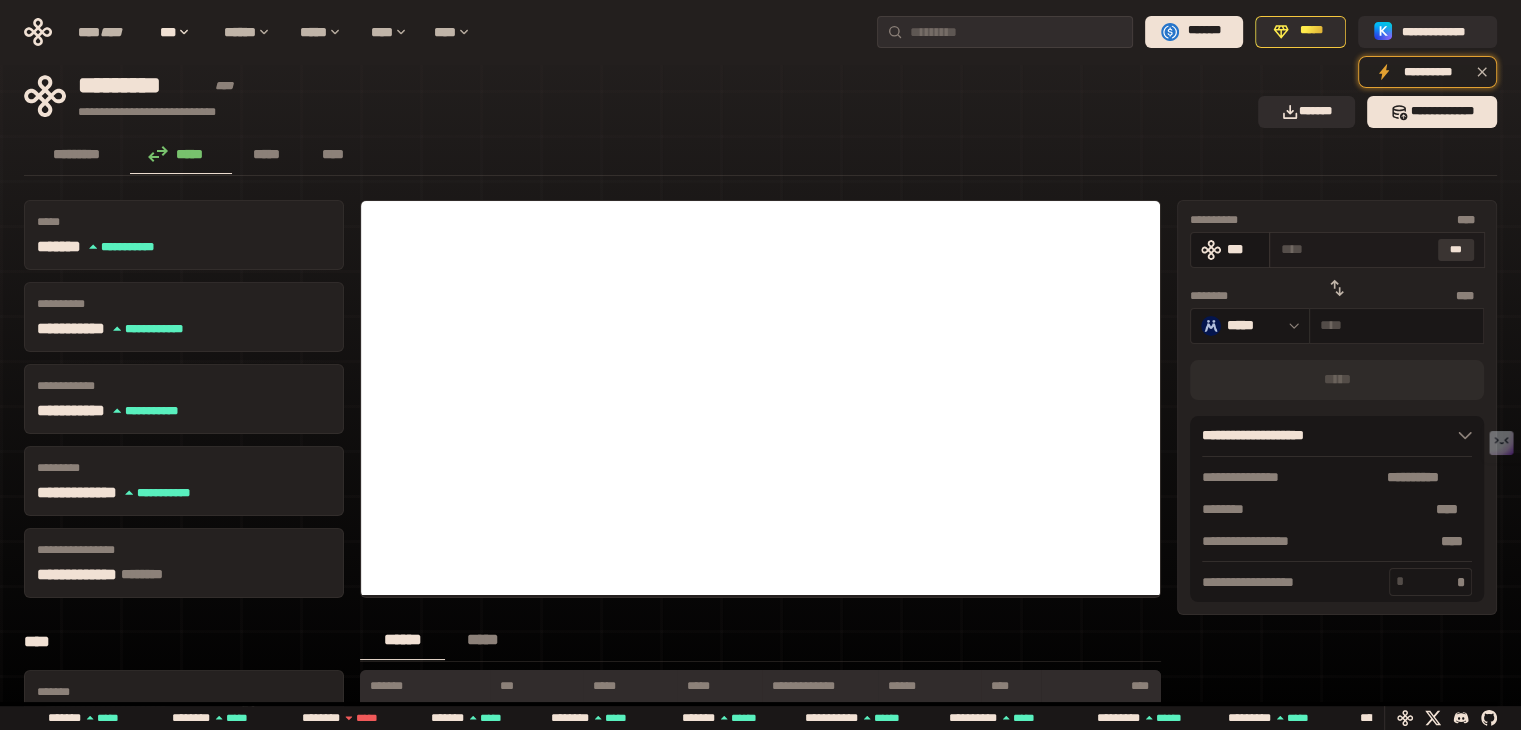 click on "***" at bounding box center [1456, 250] 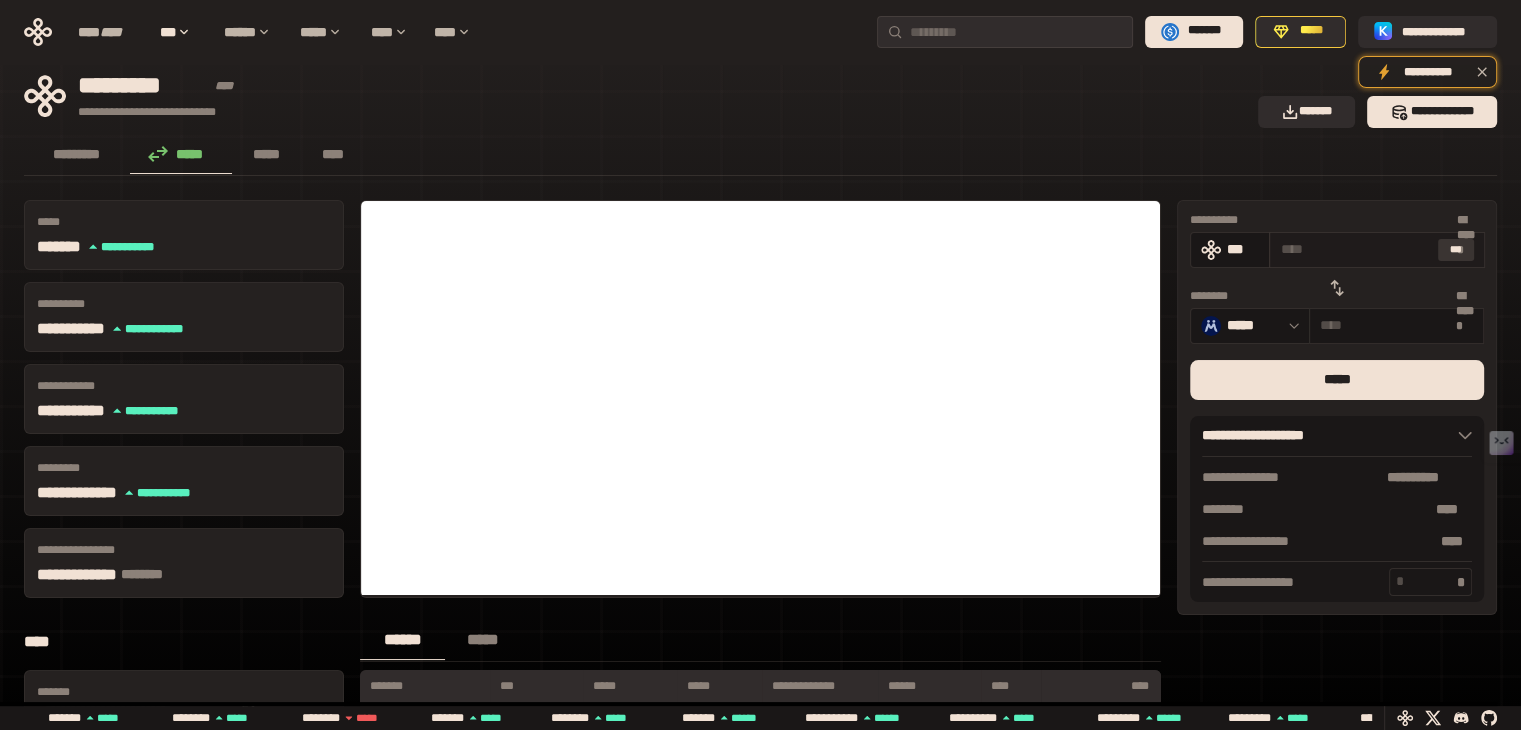type on "**********" 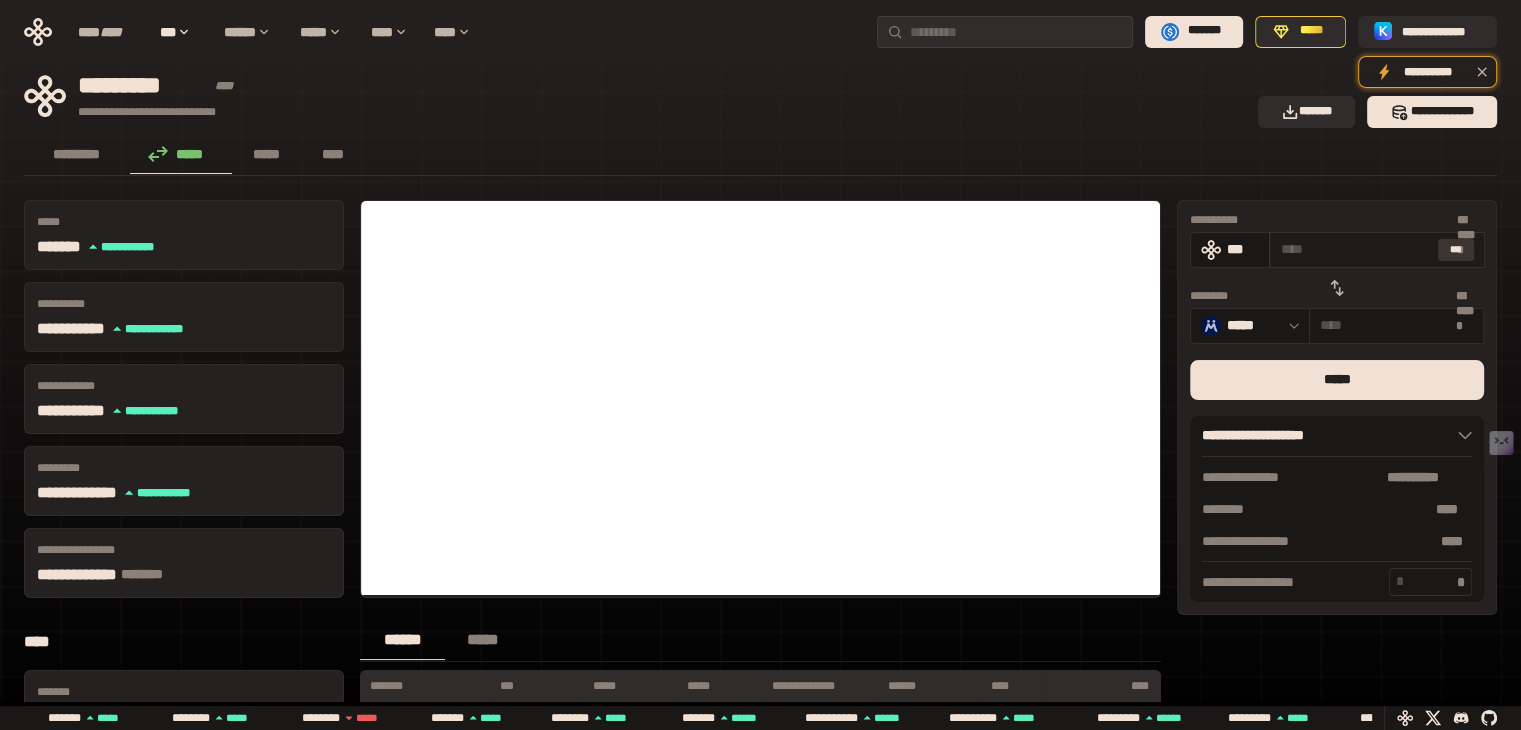 type on "**********" 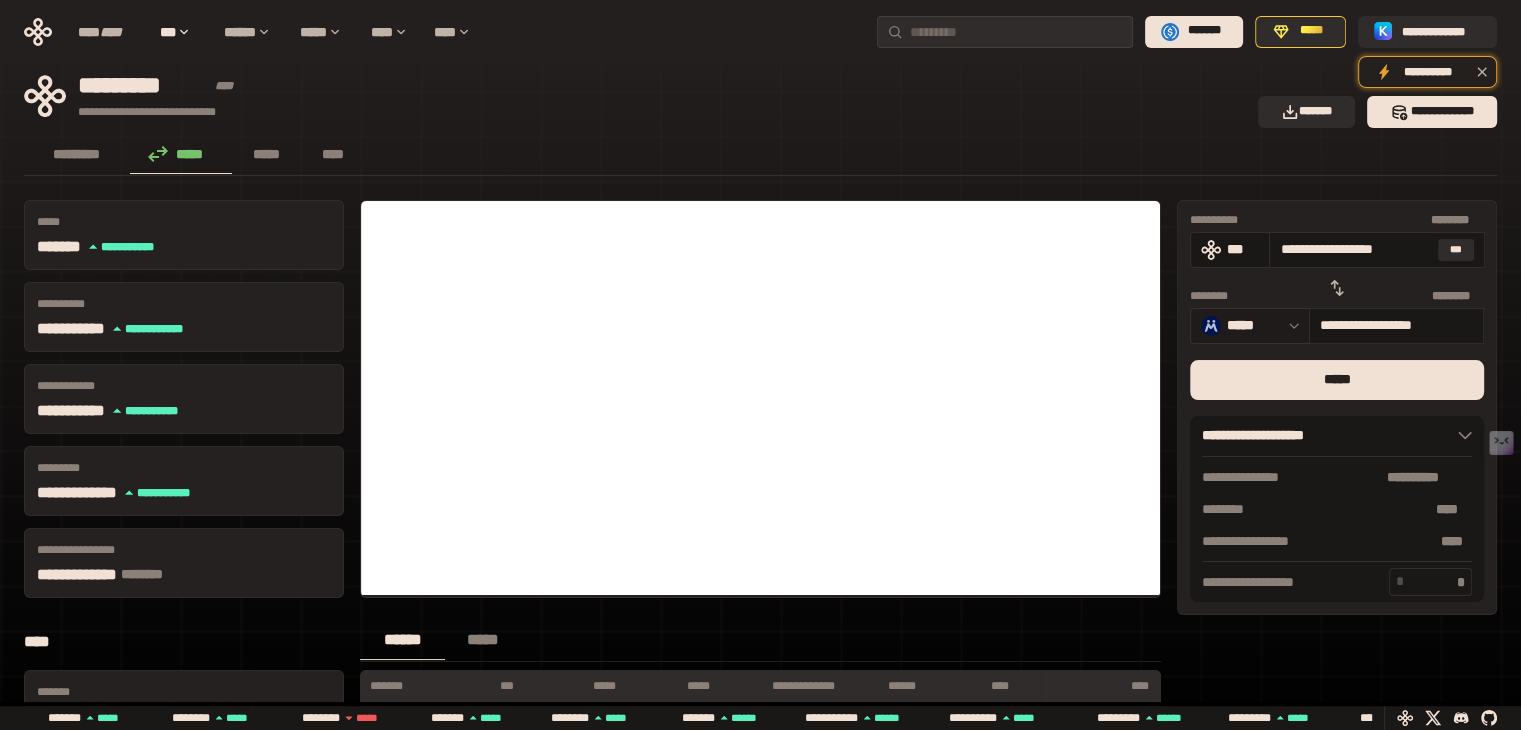 click on "*****" at bounding box center [1253, 325] 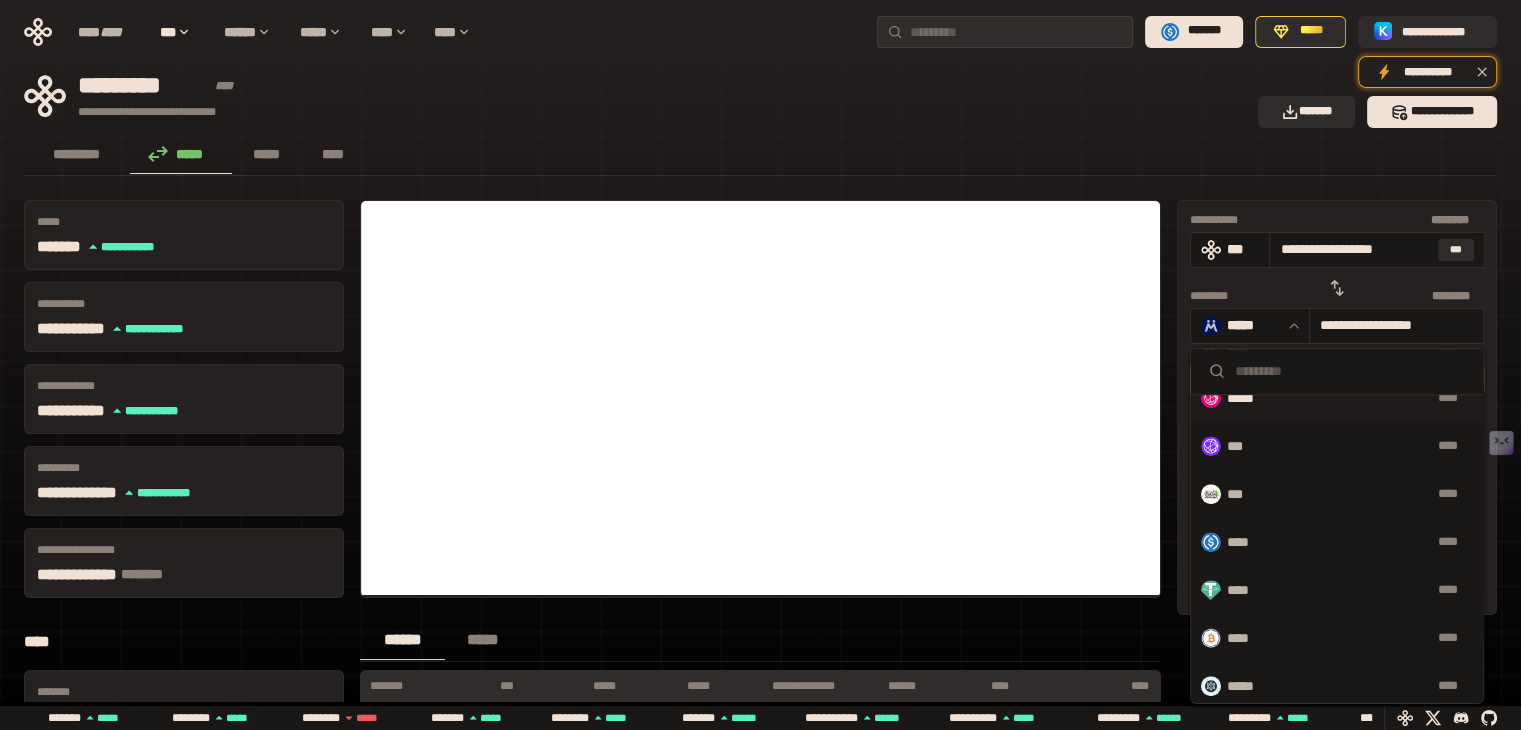 scroll, scrollTop: 987, scrollLeft: 0, axis: vertical 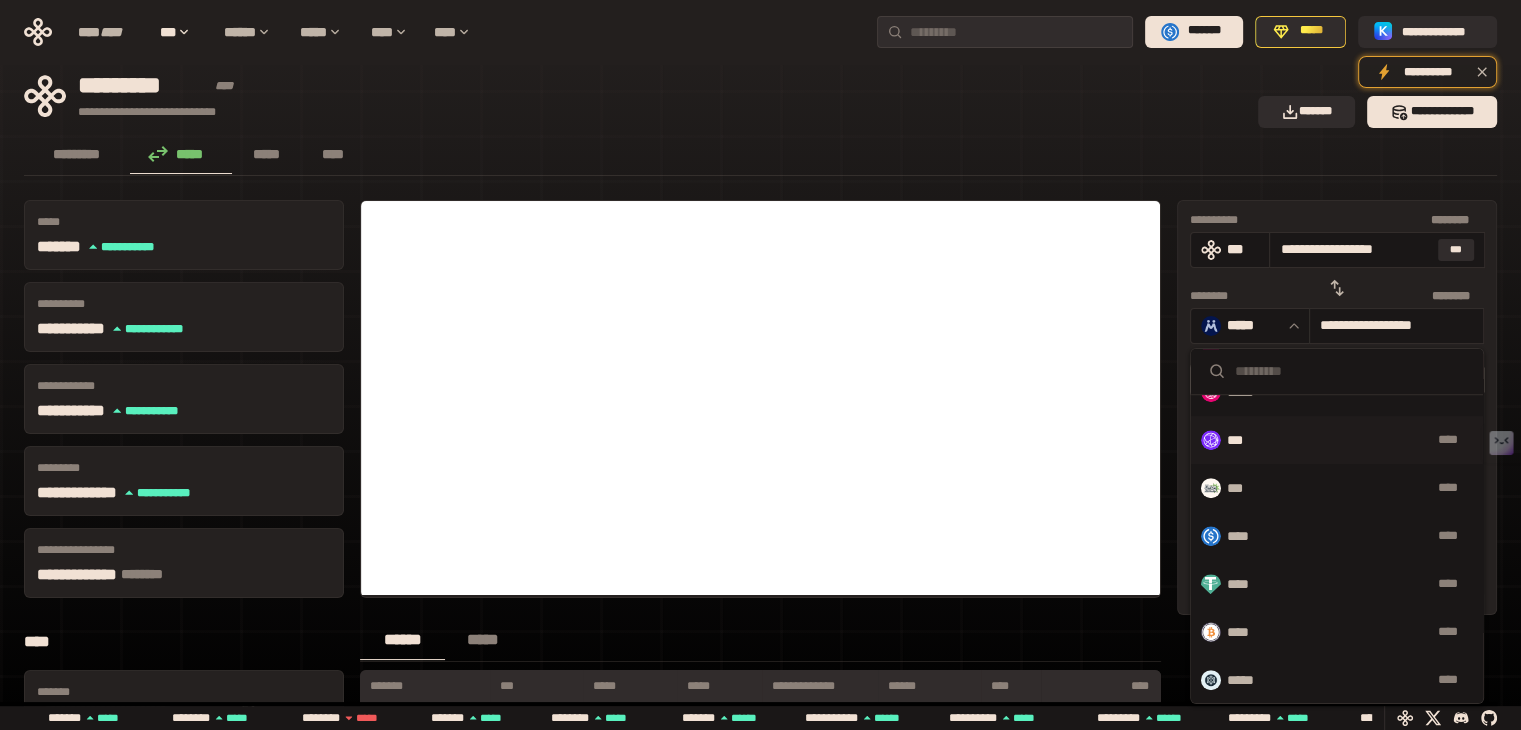 click on "***" at bounding box center [1238, 440] 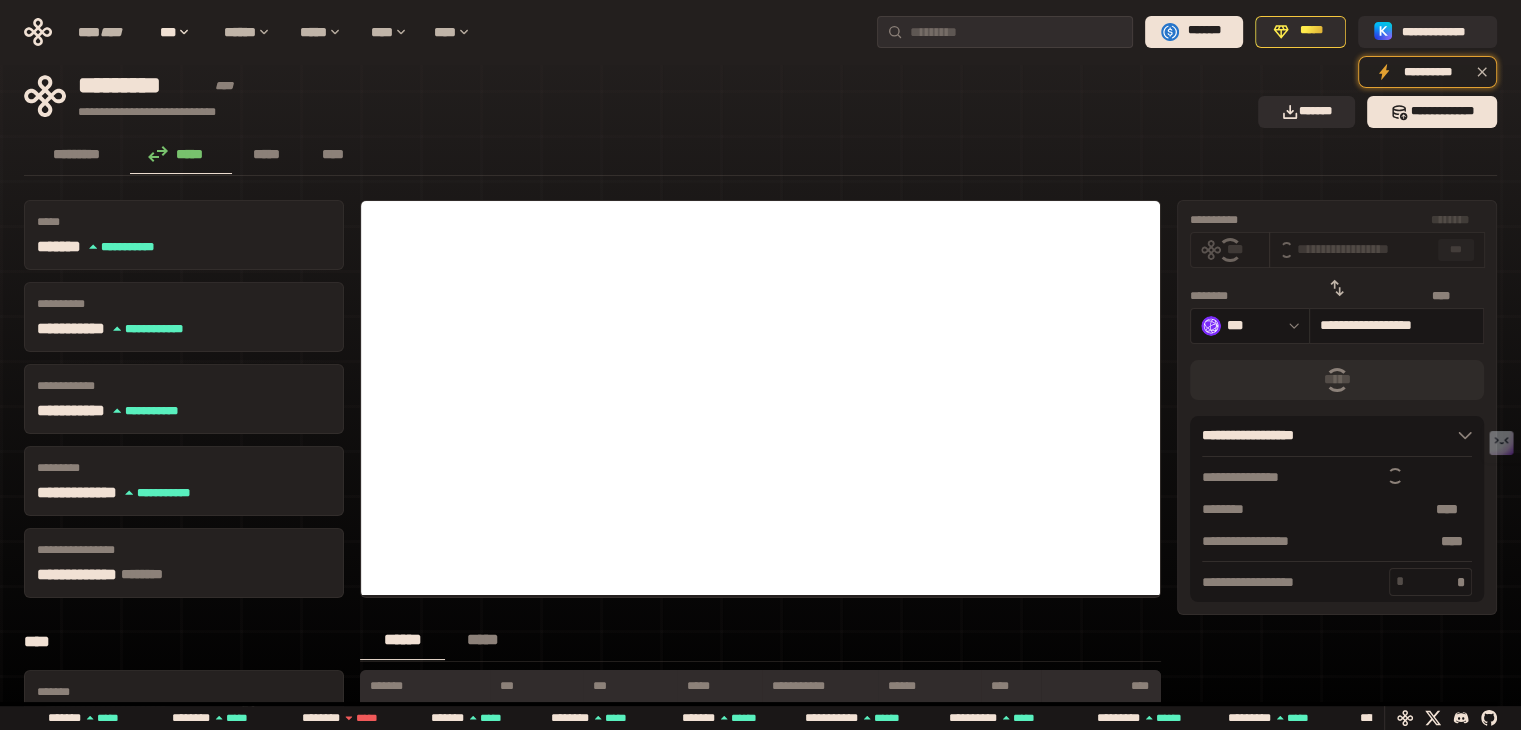 type 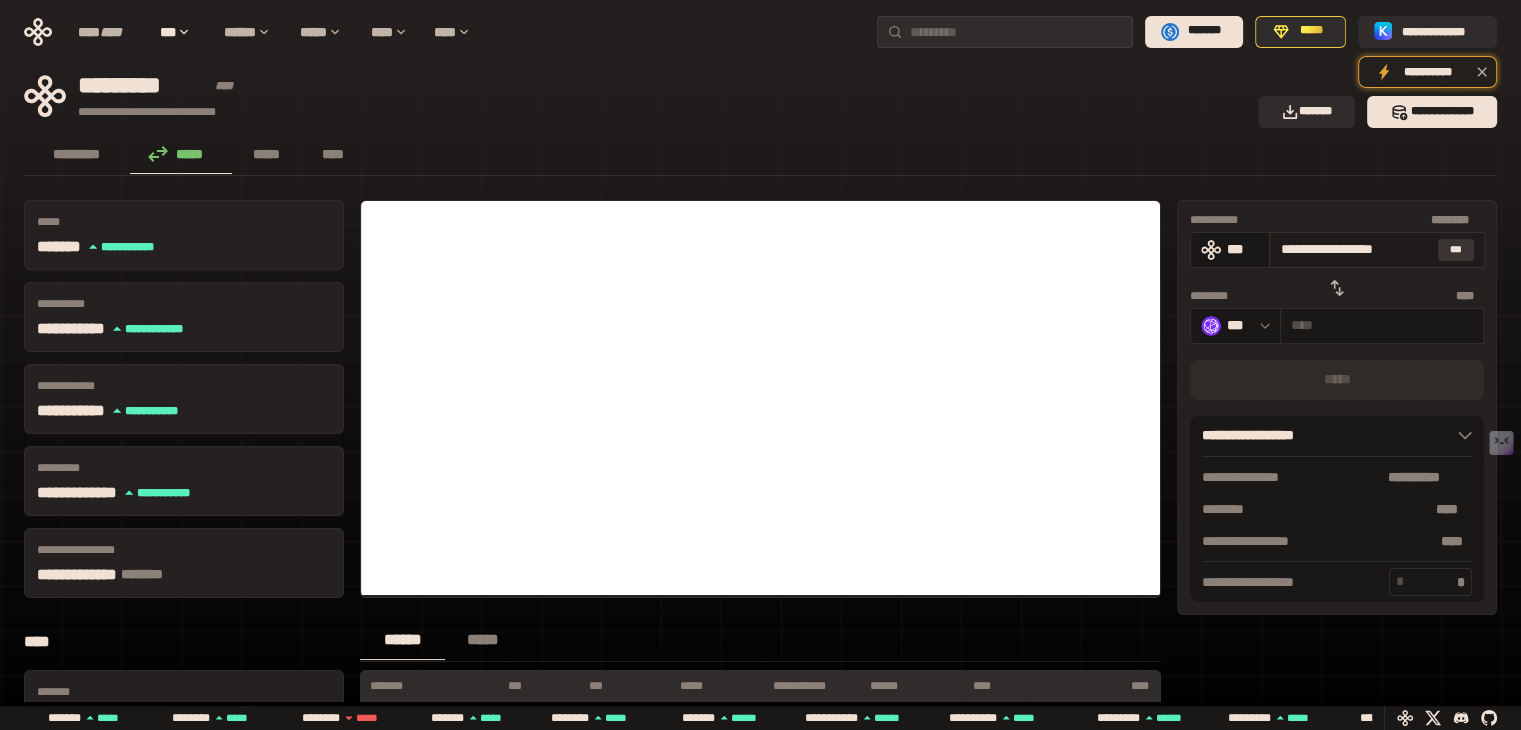 click on "***" at bounding box center [1456, 250] 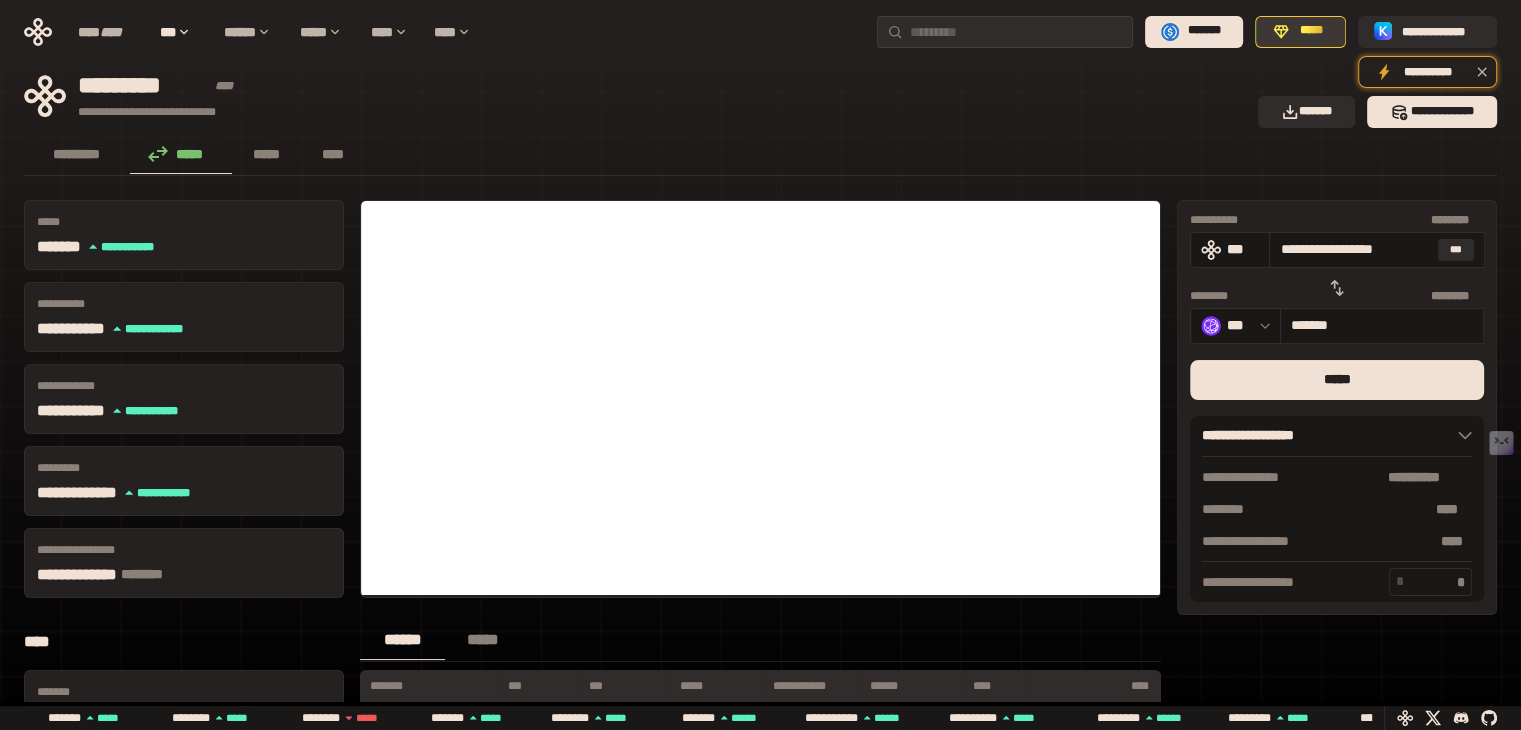 click 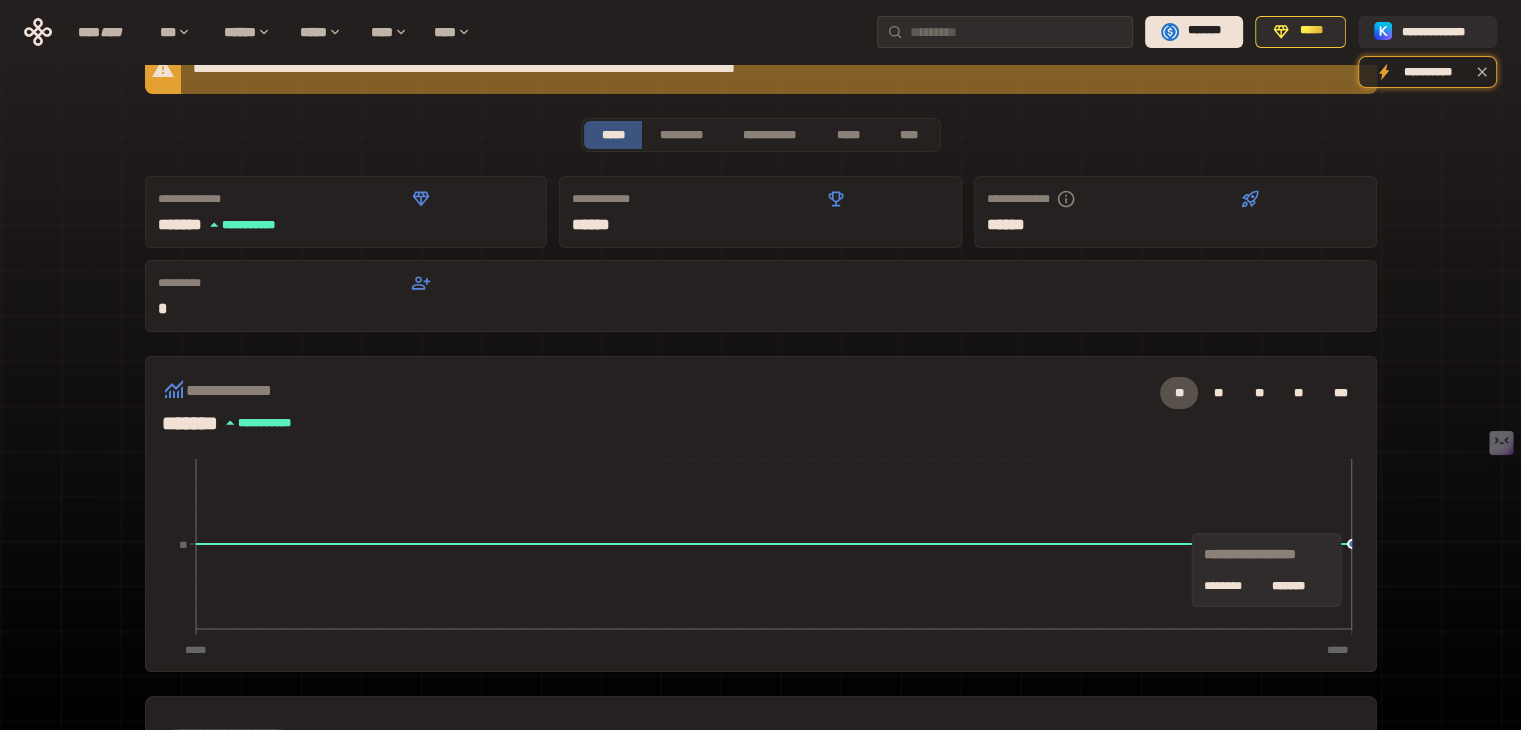 scroll, scrollTop: 0, scrollLeft: 0, axis: both 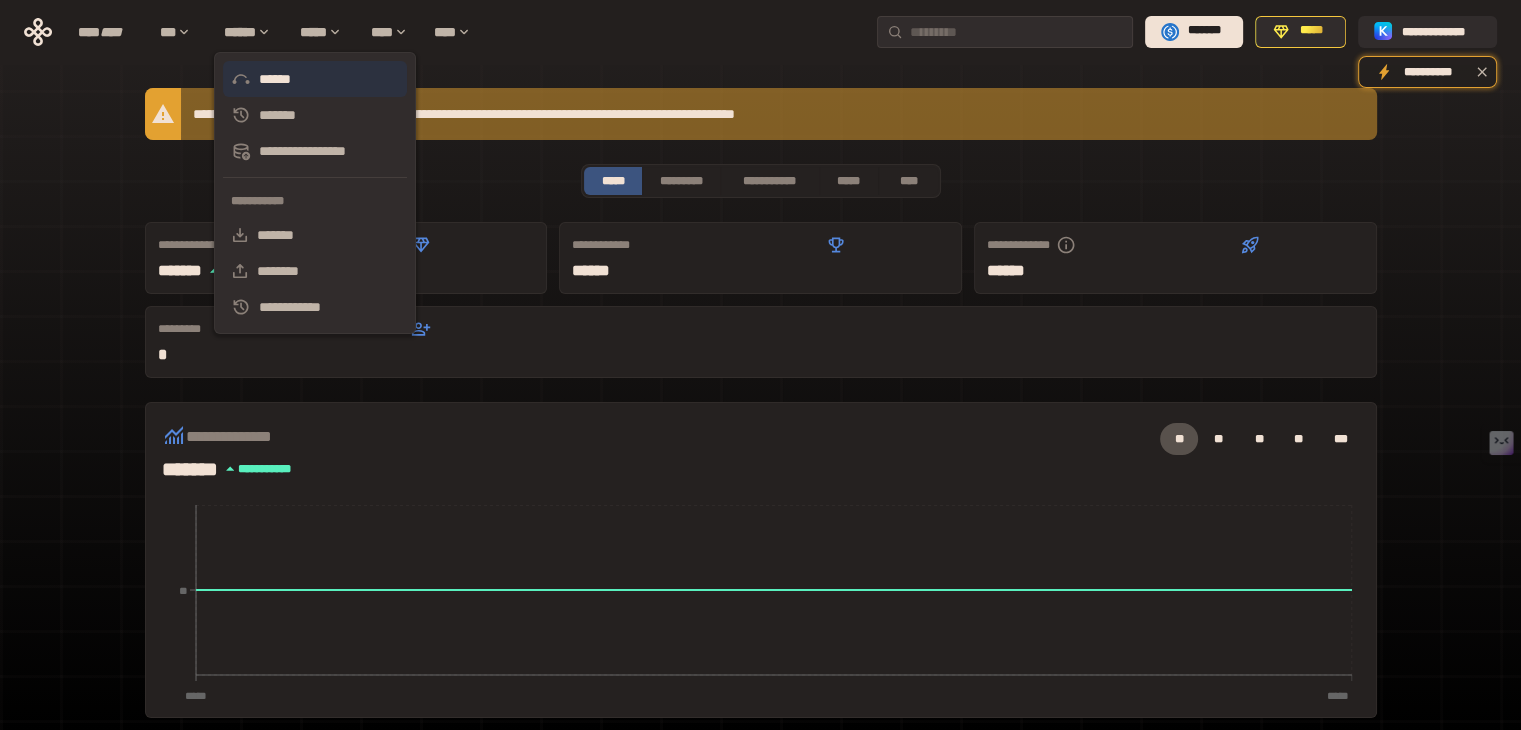 click on "******" at bounding box center [315, 79] 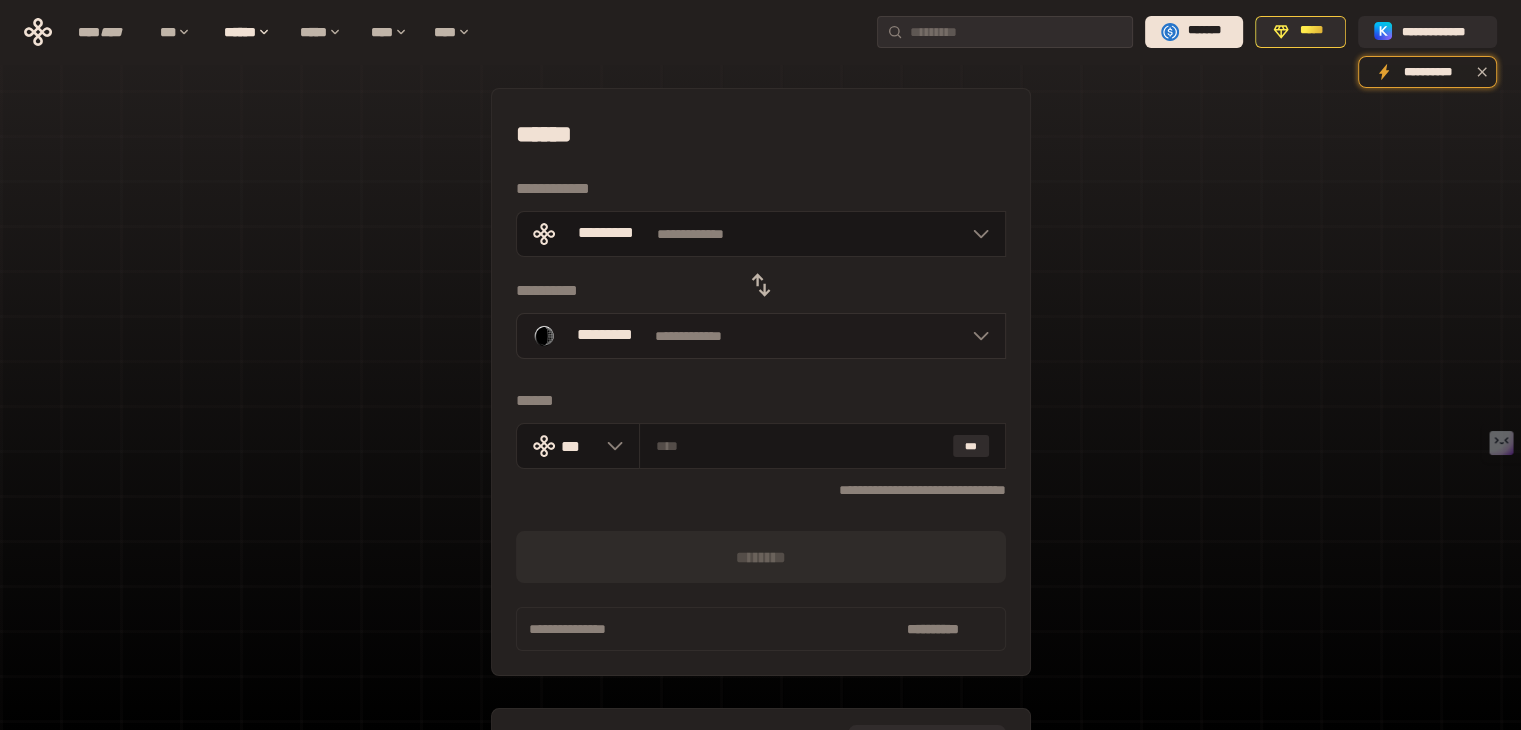 click at bounding box center [976, 336] 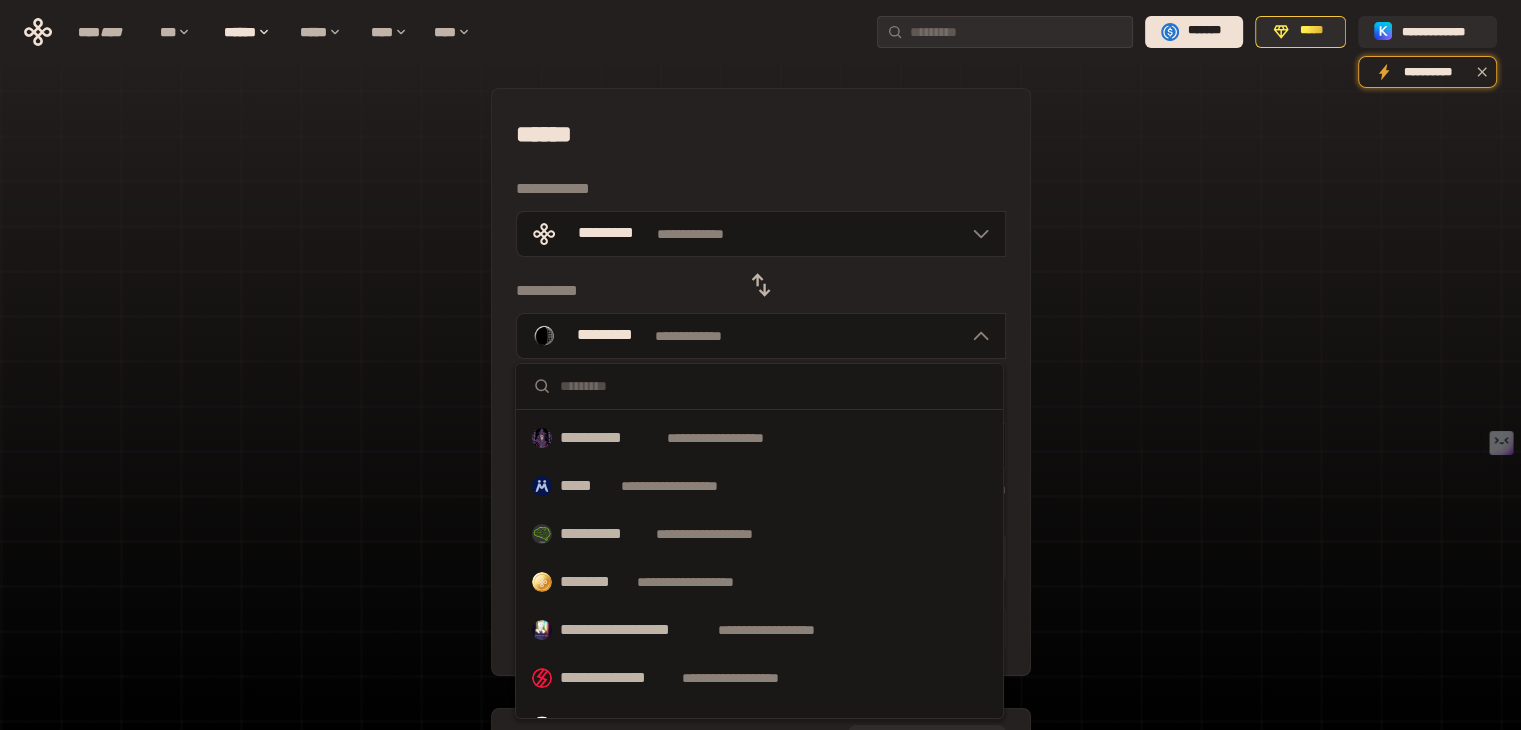 scroll, scrollTop: 535, scrollLeft: 0, axis: vertical 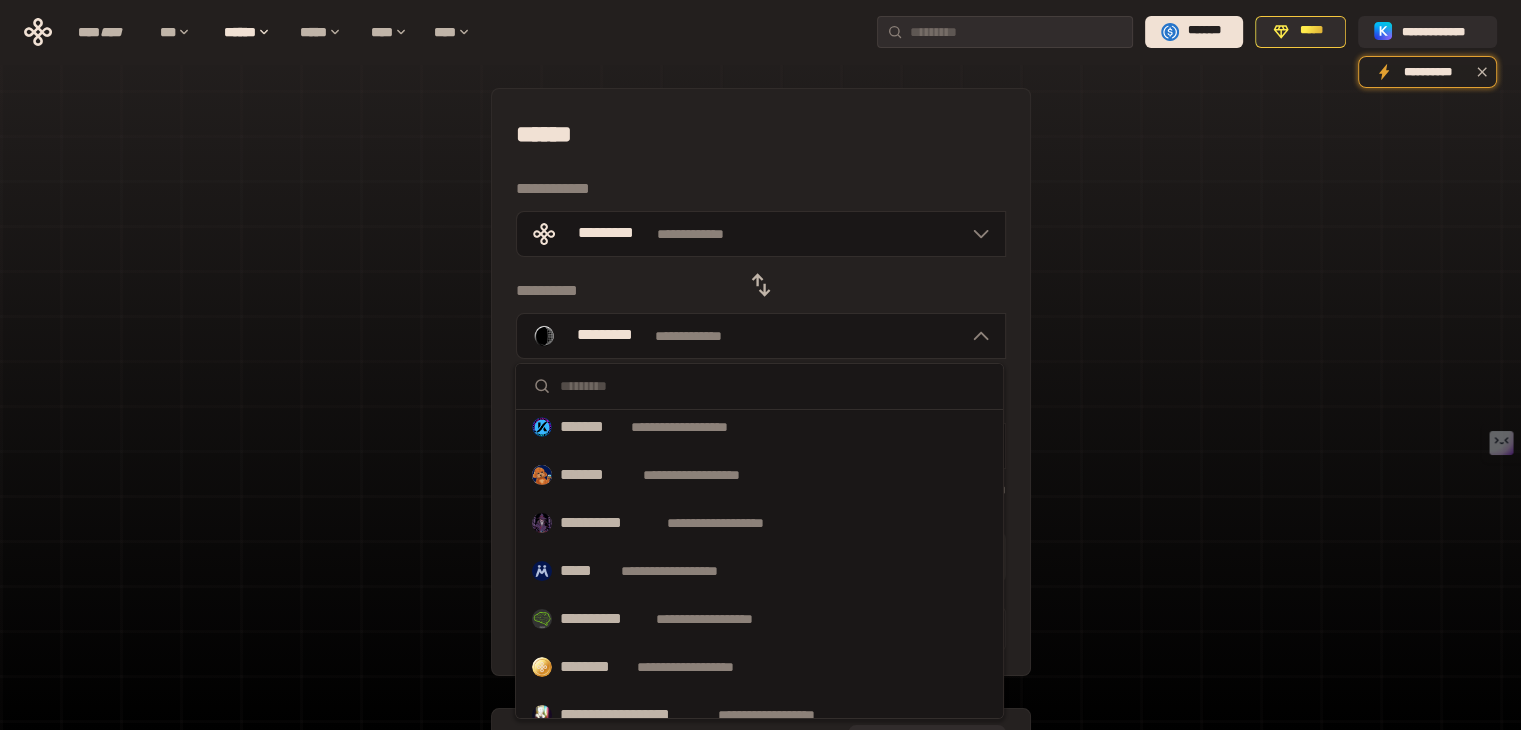 click on "**********" at bounding box center (760, 445) 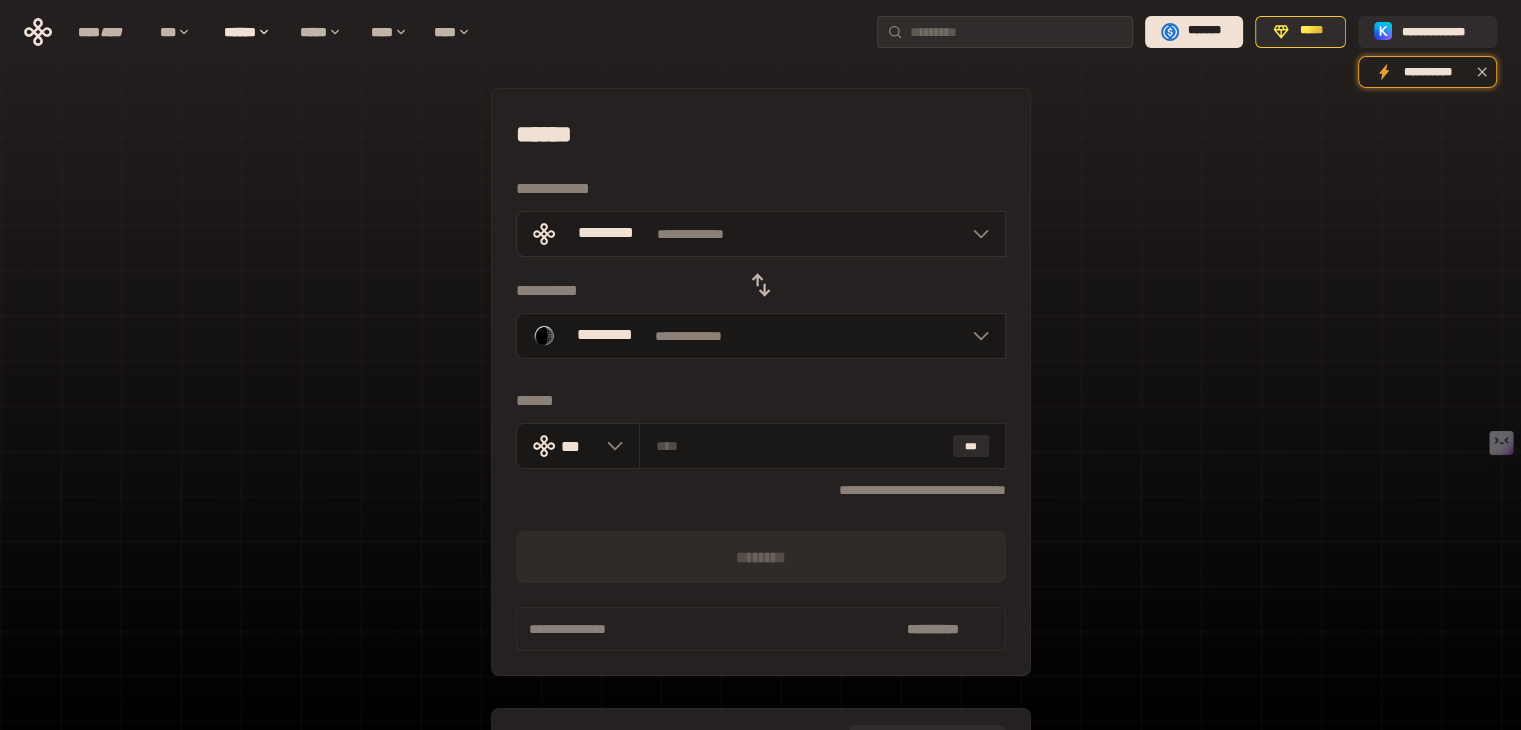 click on "**********" at bounding box center (761, 234) 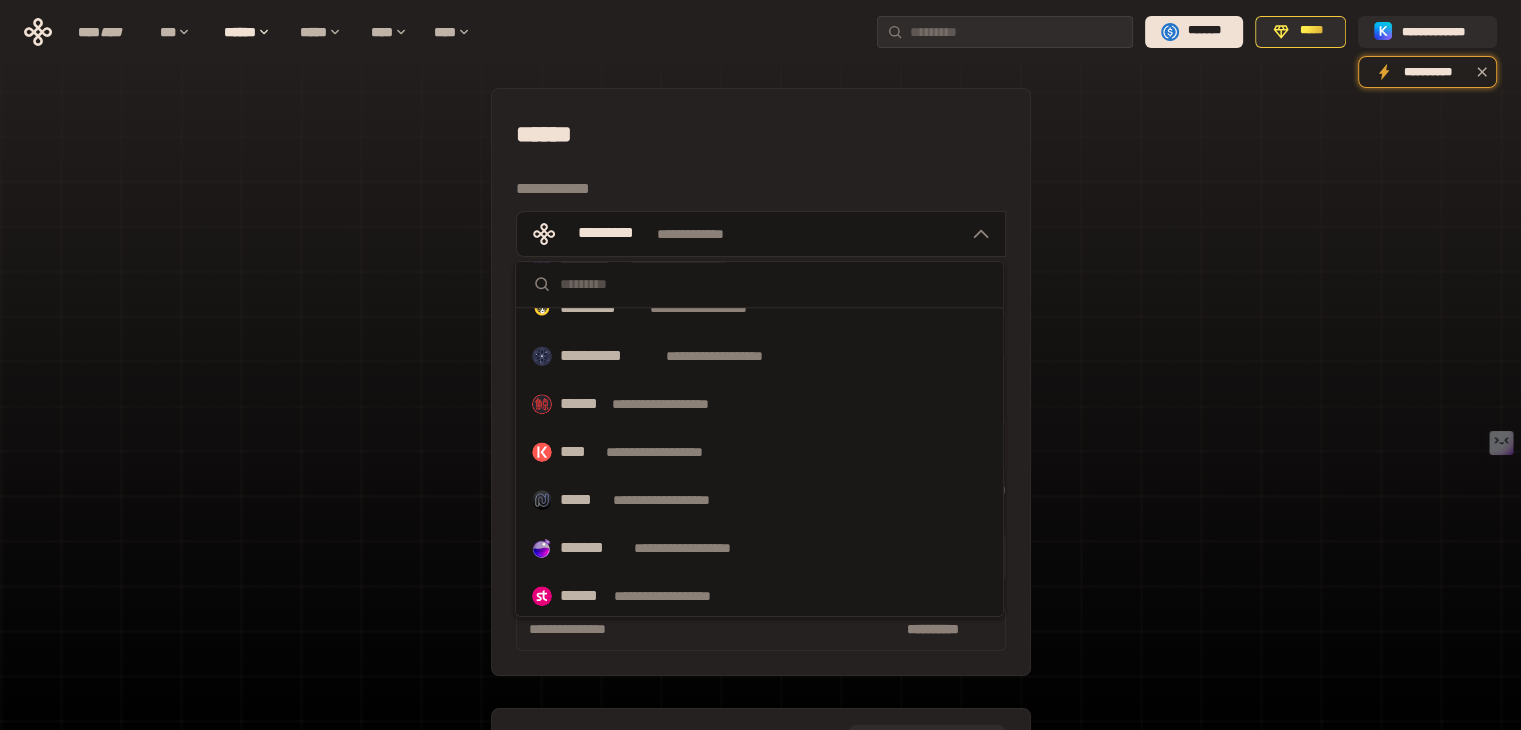 scroll, scrollTop: 1036, scrollLeft: 0, axis: vertical 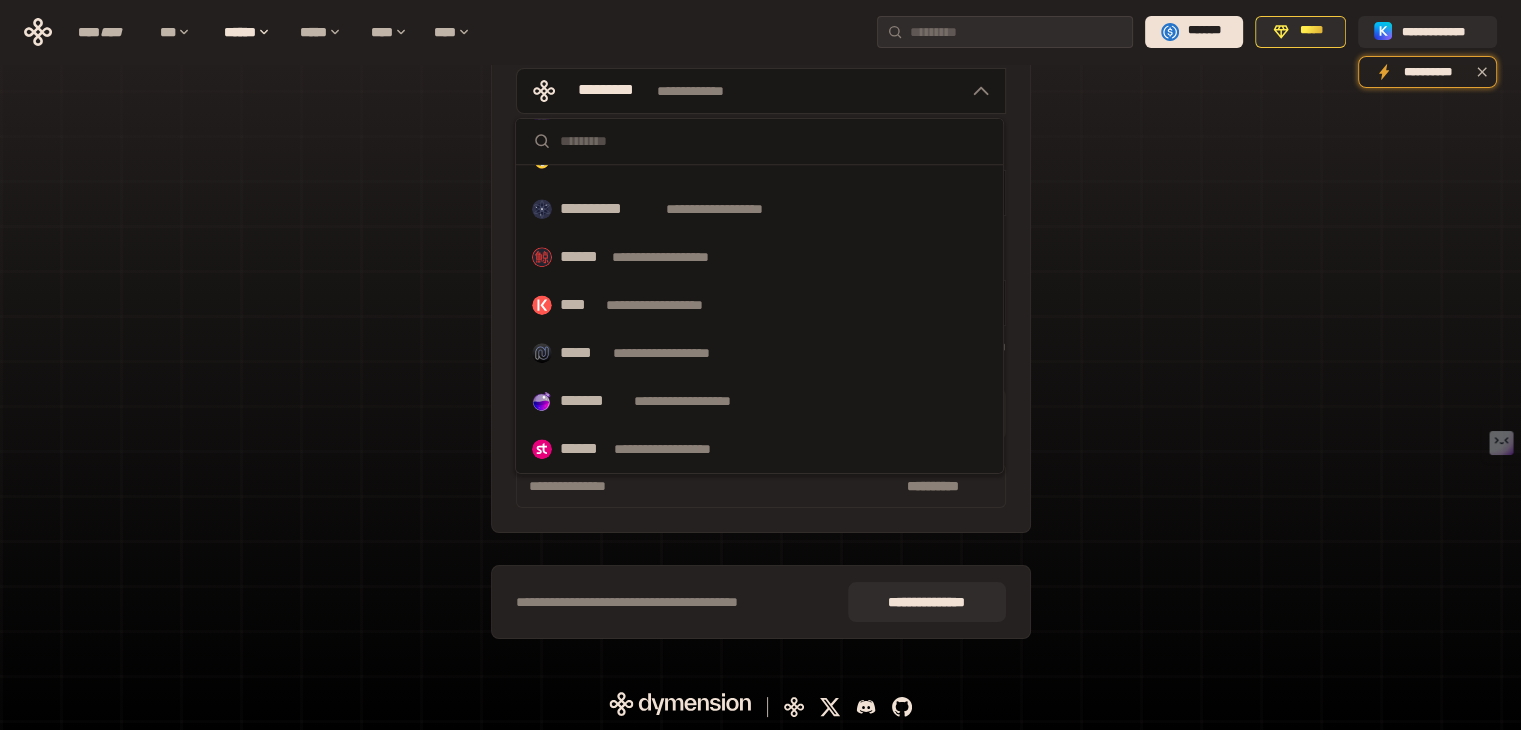 click on "**********" at bounding box center [760, 302] 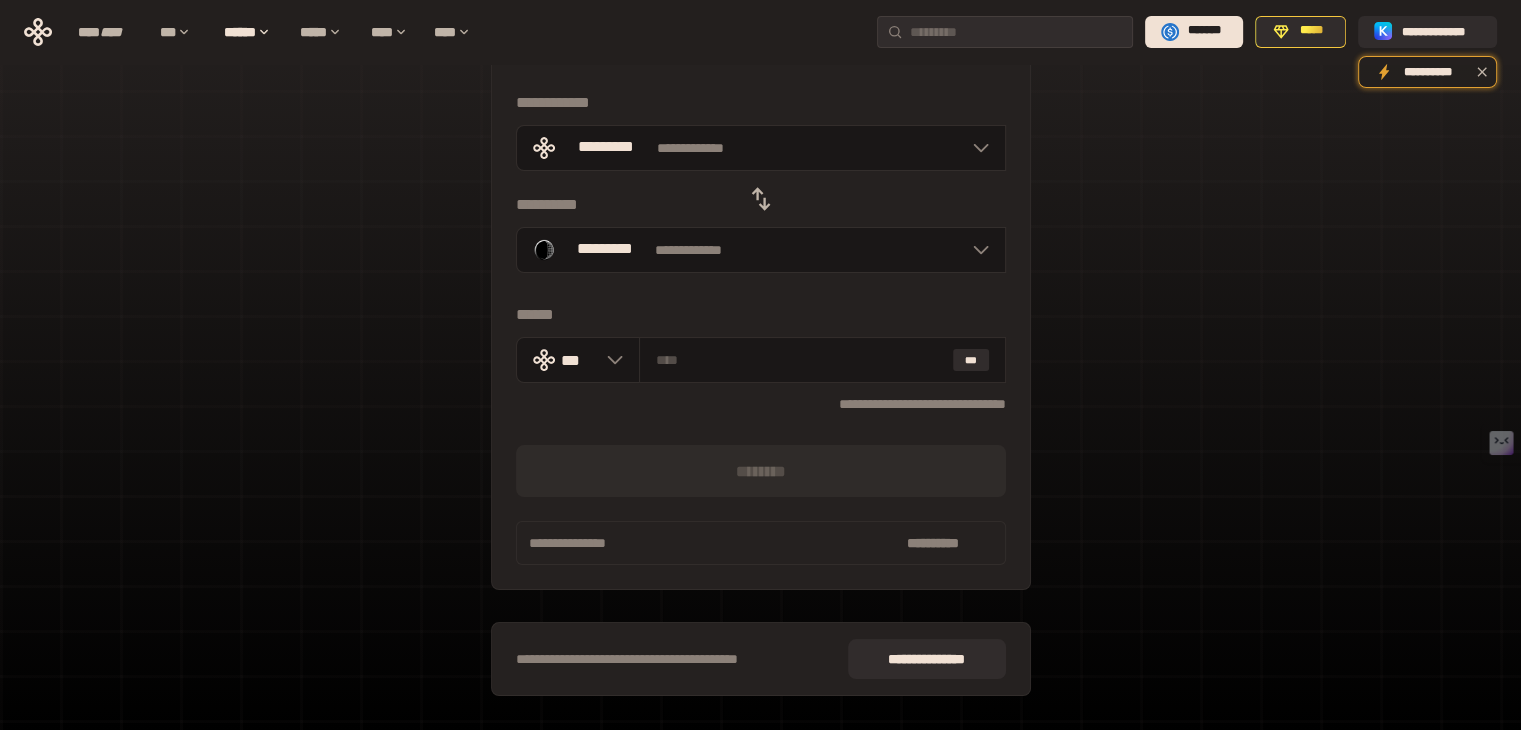 scroll, scrollTop: 0, scrollLeft: 0, axis: both 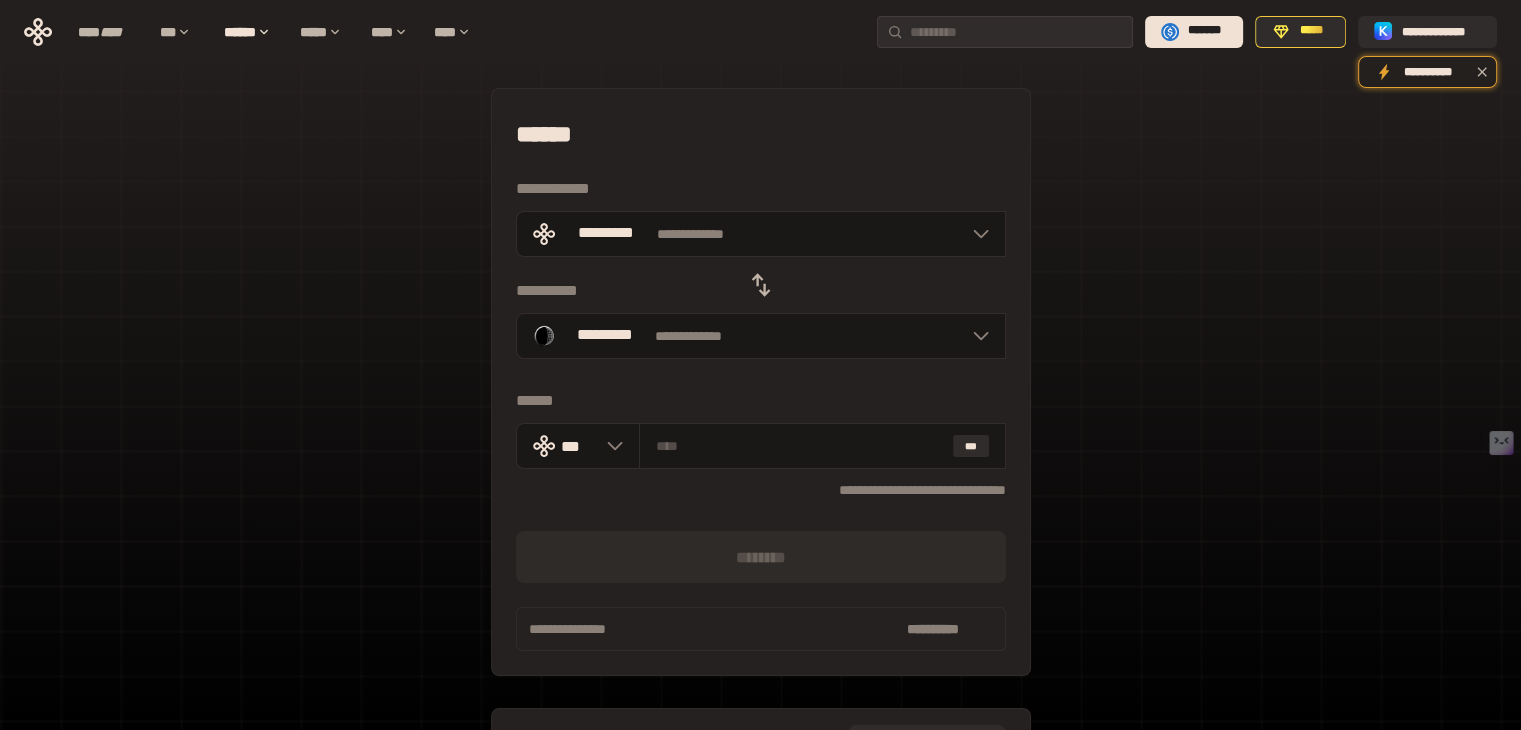 click on "**********" at bounding box center [760, 445] 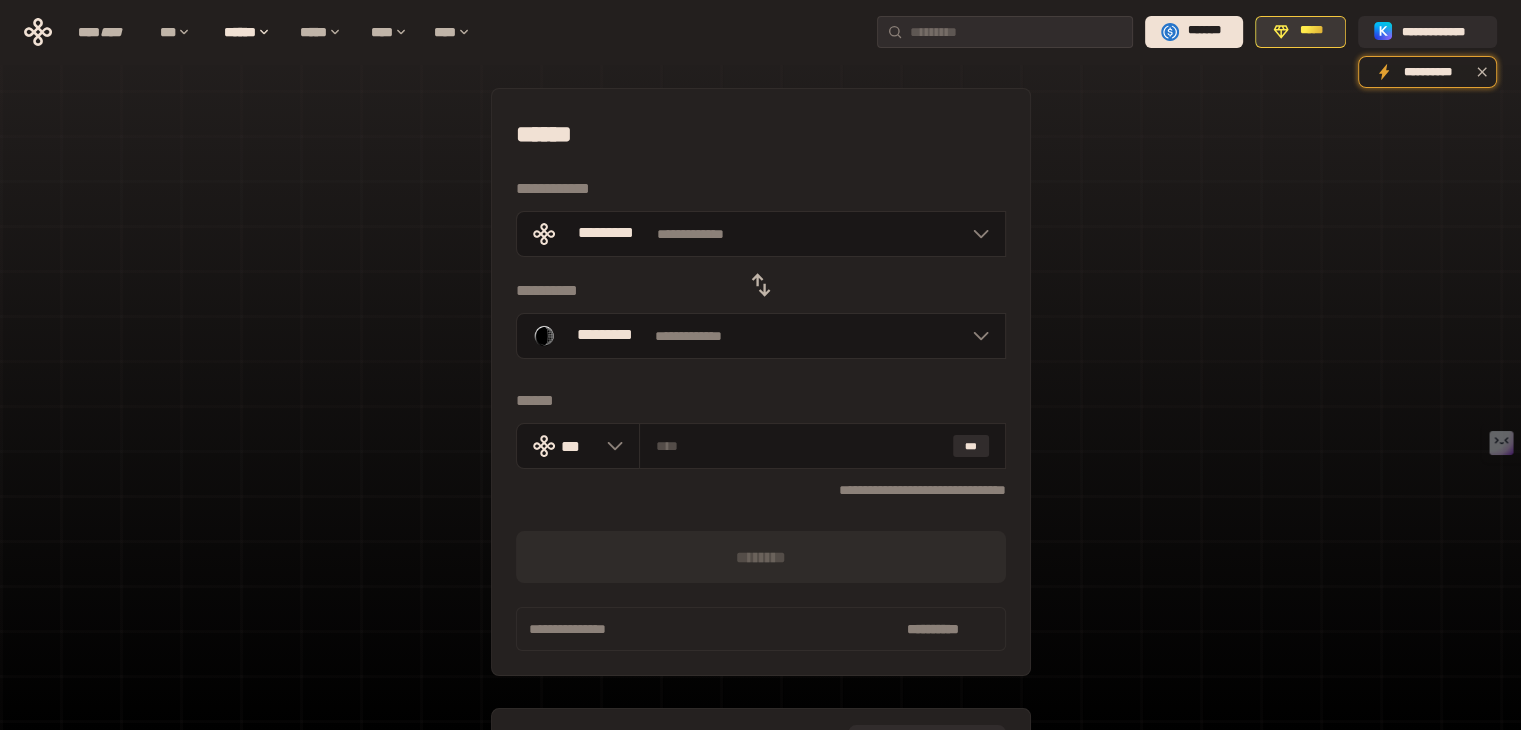 click on "*****" at bounding box center (1311, 31) 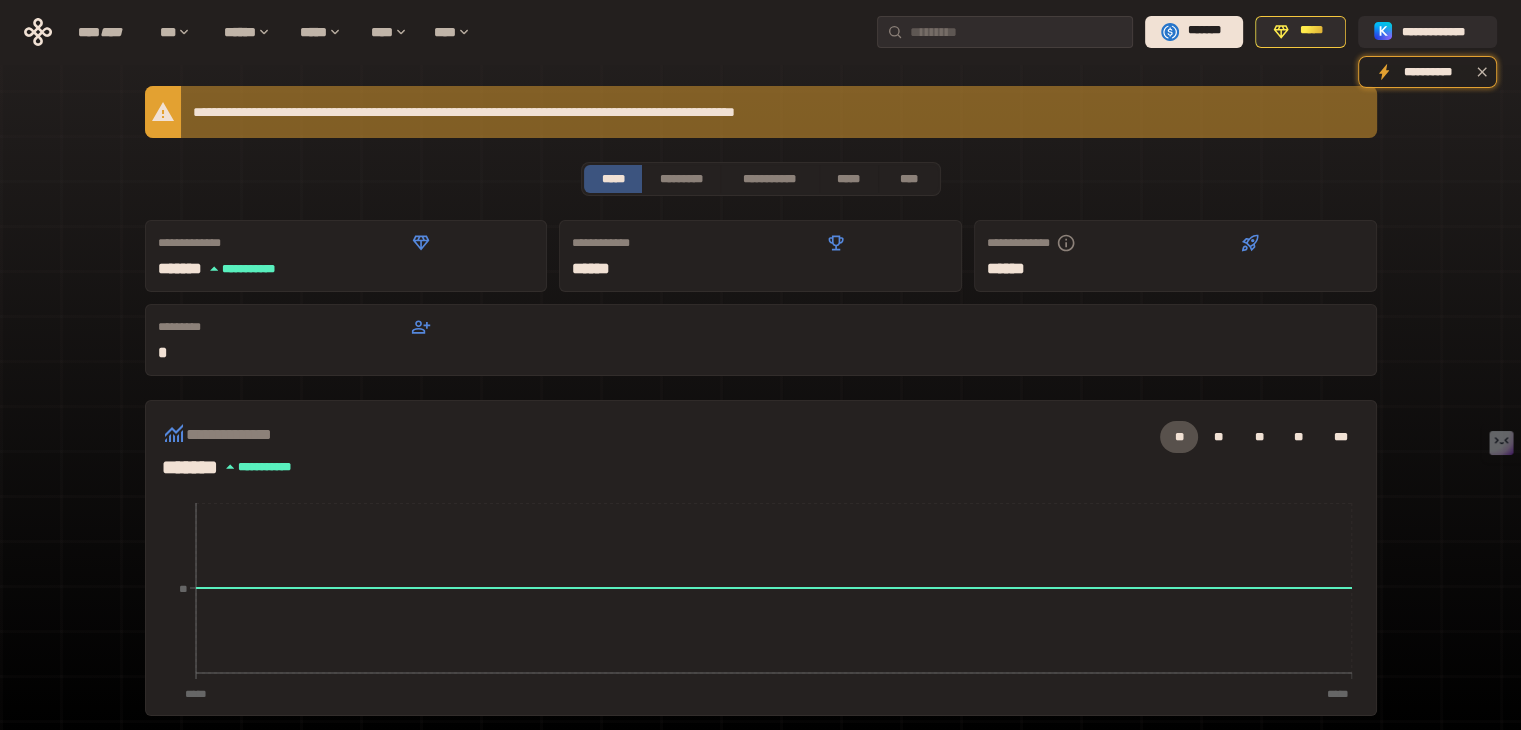 scroll, scrollTop: 0, scrollLeft: 0, axis: both 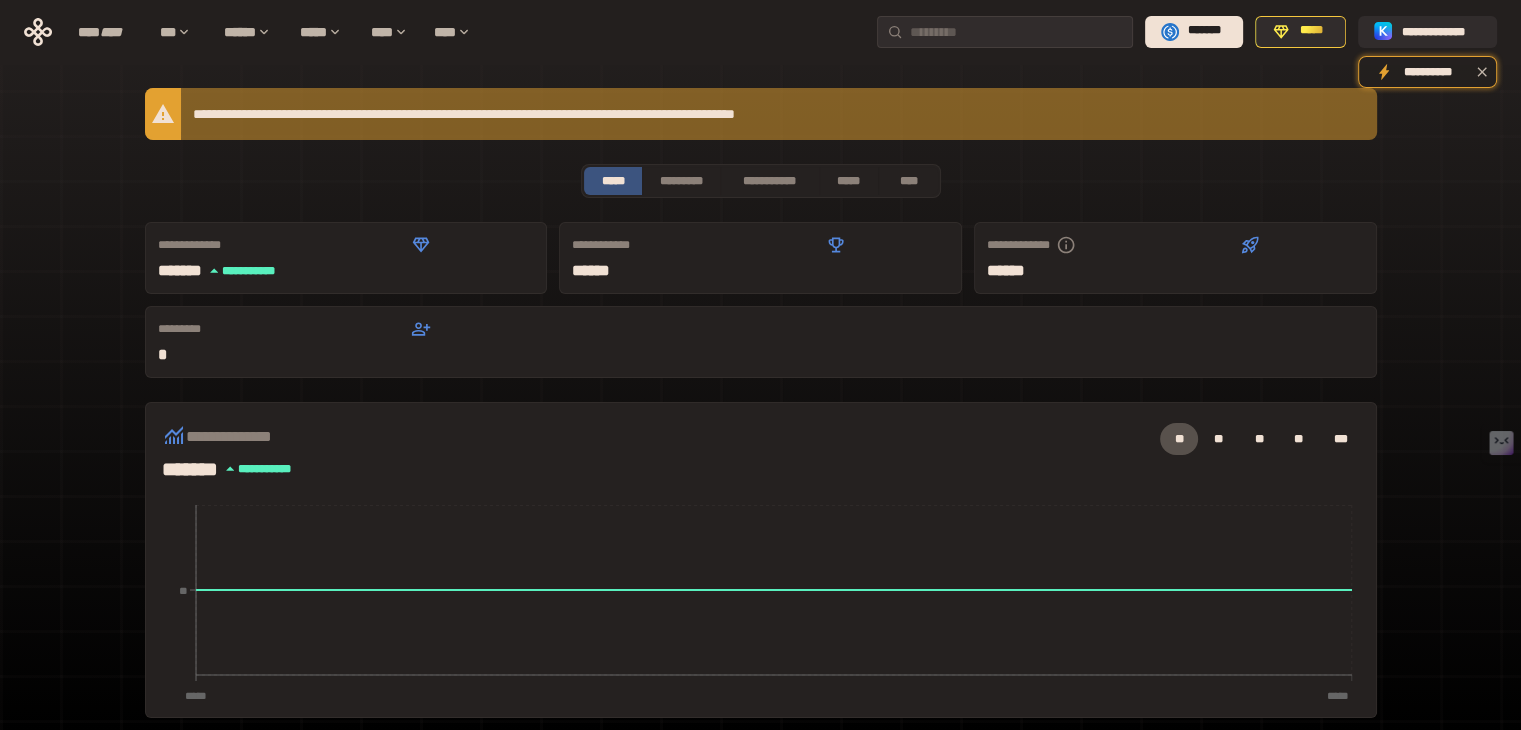 click on "**********" at bounding box center (761, 114) 